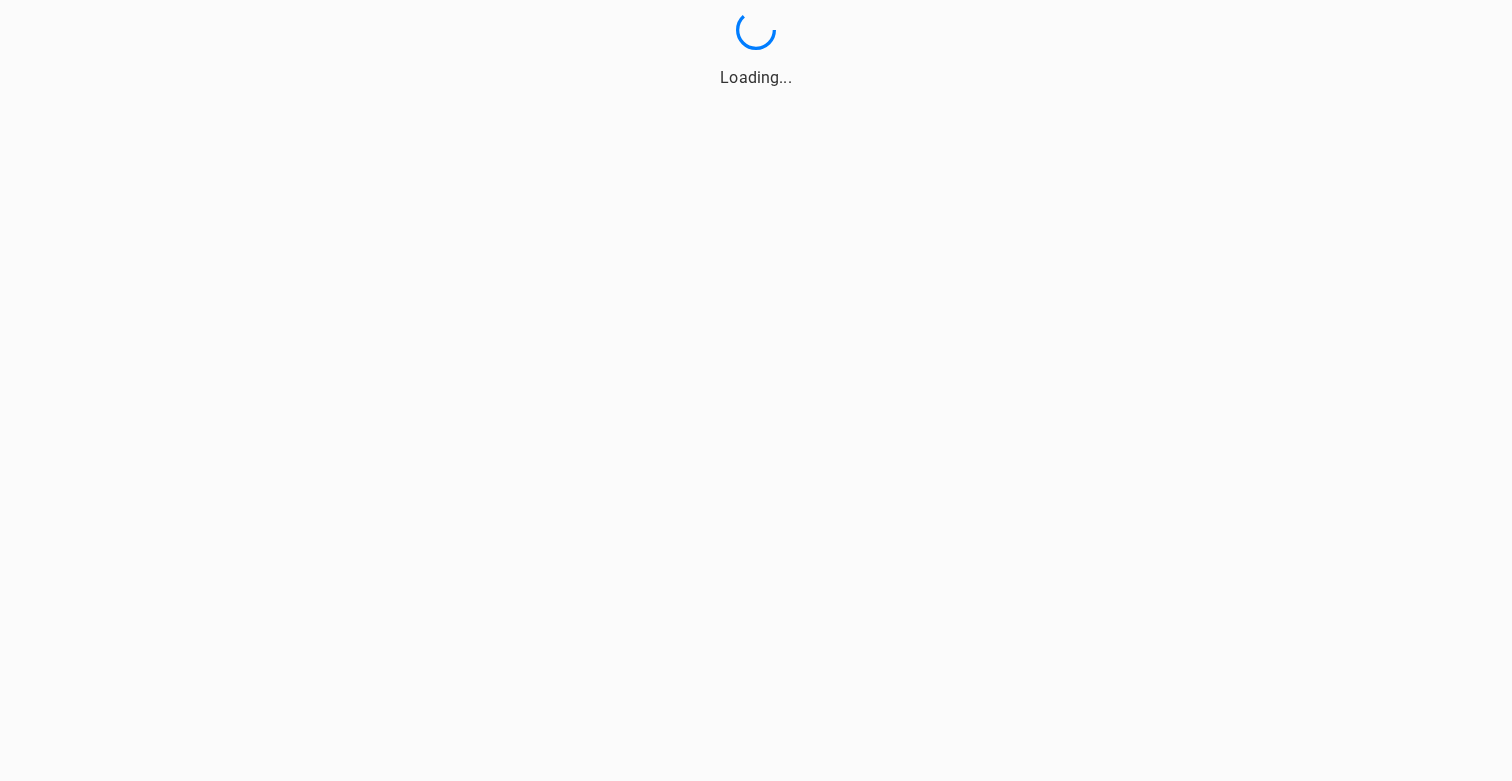 scroll, scrollTop: 0, scrollLeft: 0, axis: both 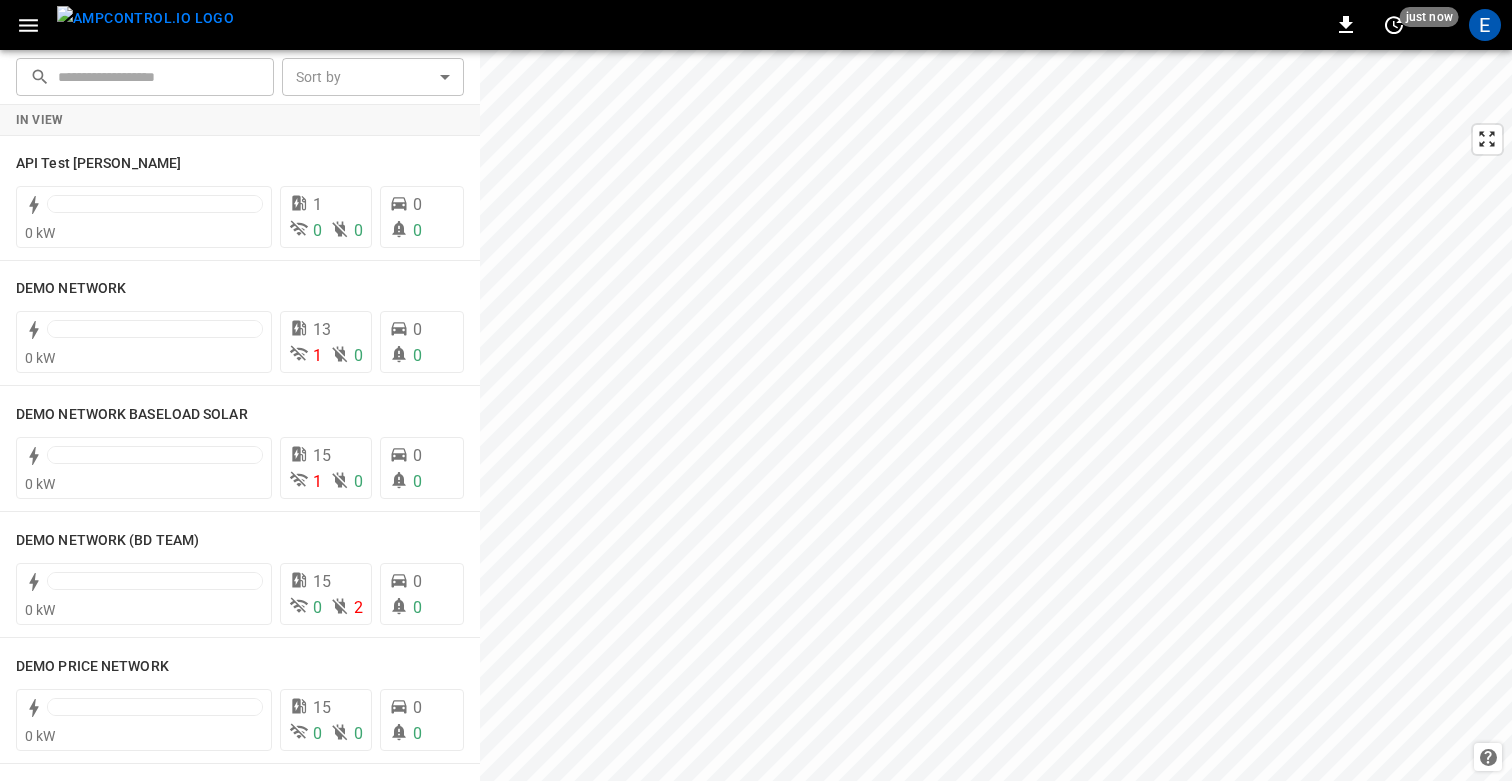 click at bounding box center [159, 76] 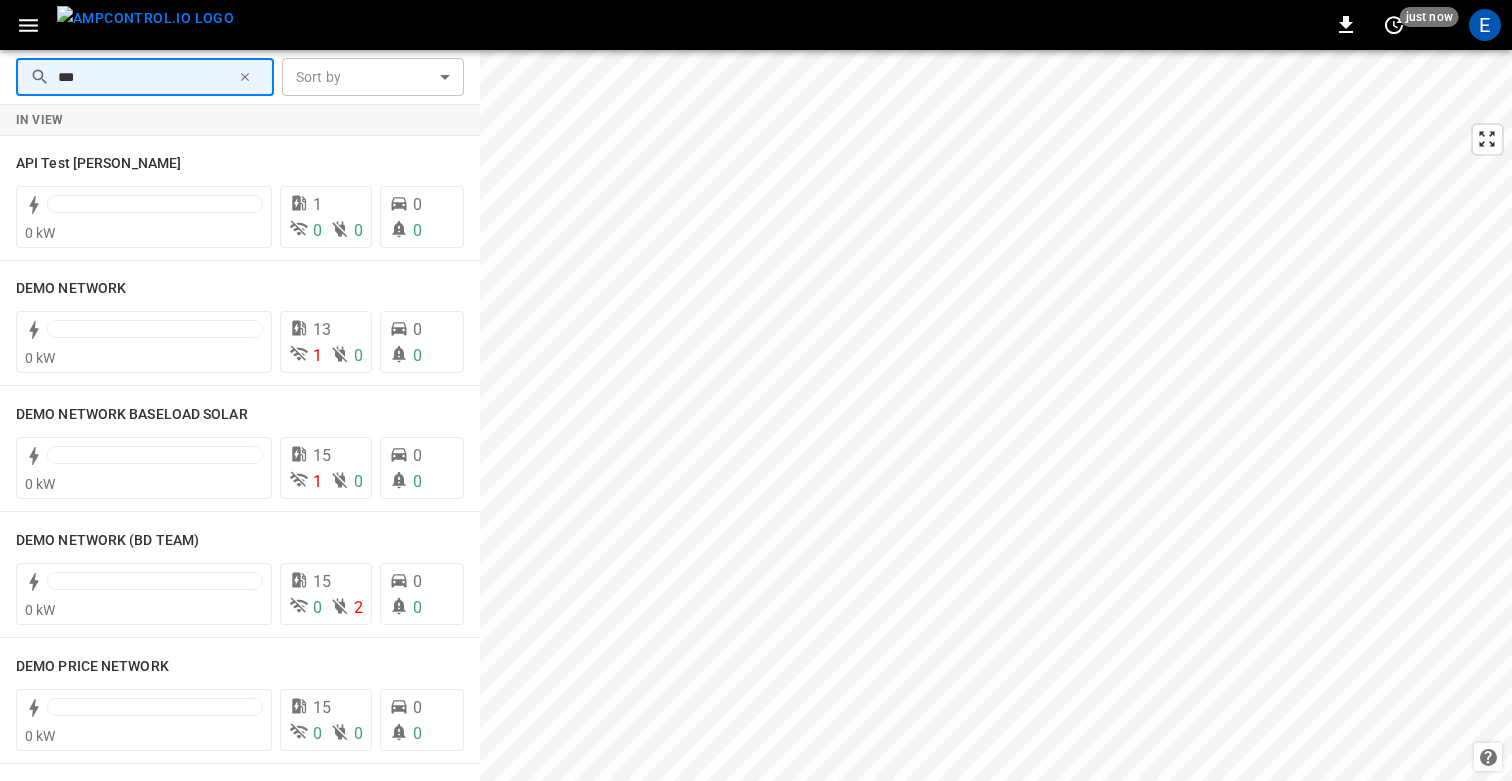type on "***" 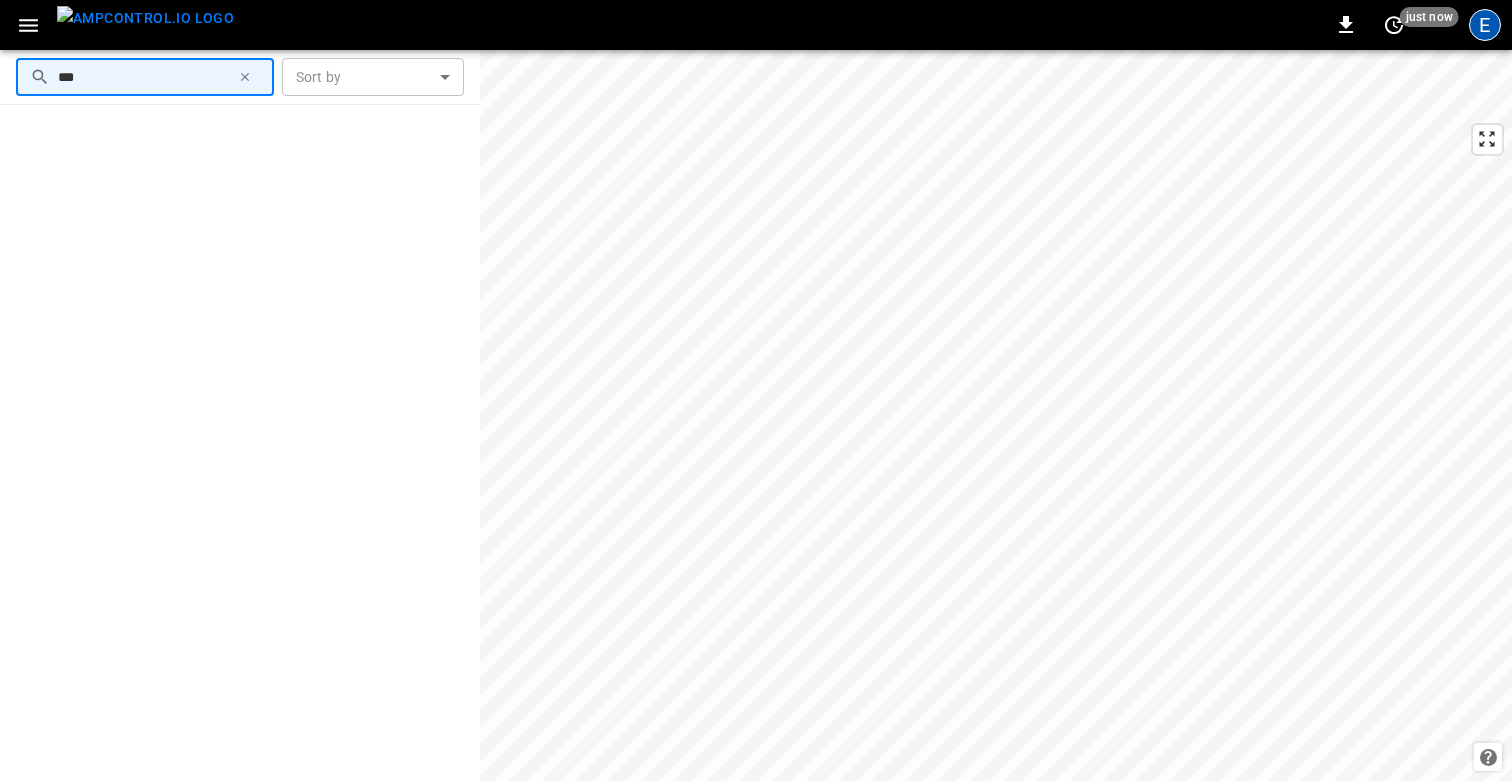 click on "E" at bounding box center [1485, 25] 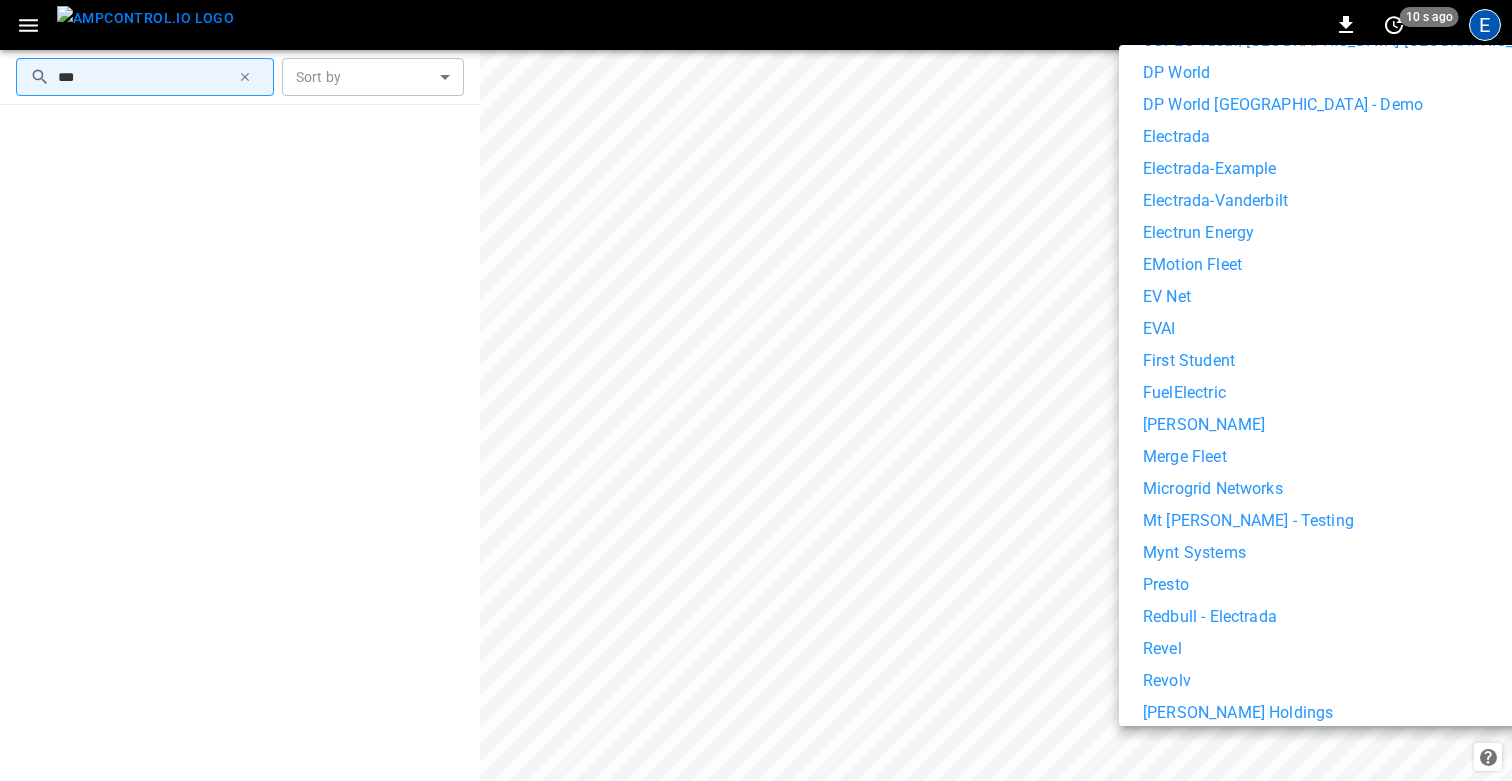 scroll, scrollTop: 697, scrollLeft: 0, axis: vertical 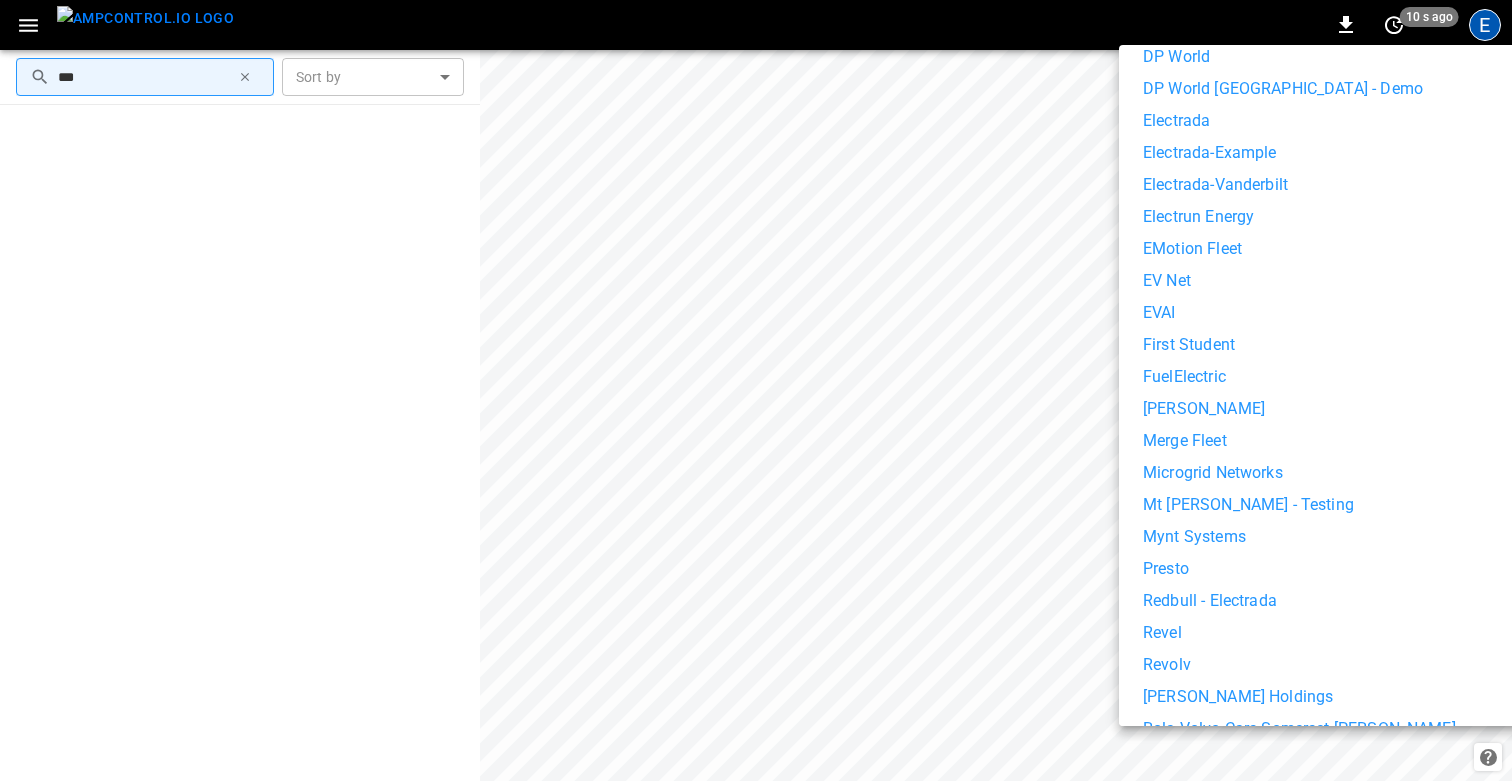 click on "First Student" at bounding box center [1189, 345] 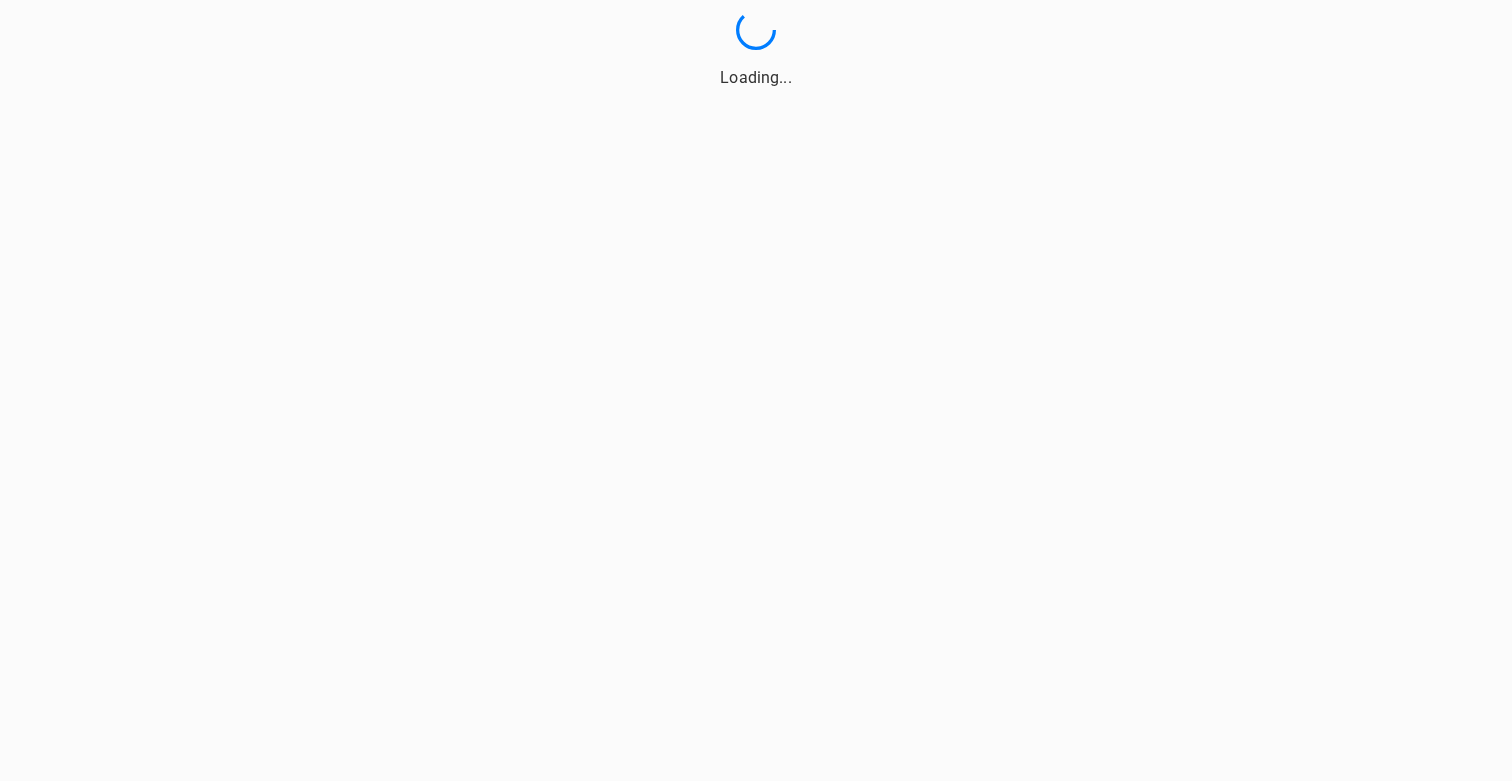 scroll, scrollTop: 0, scrollLeft: 0, axis: both 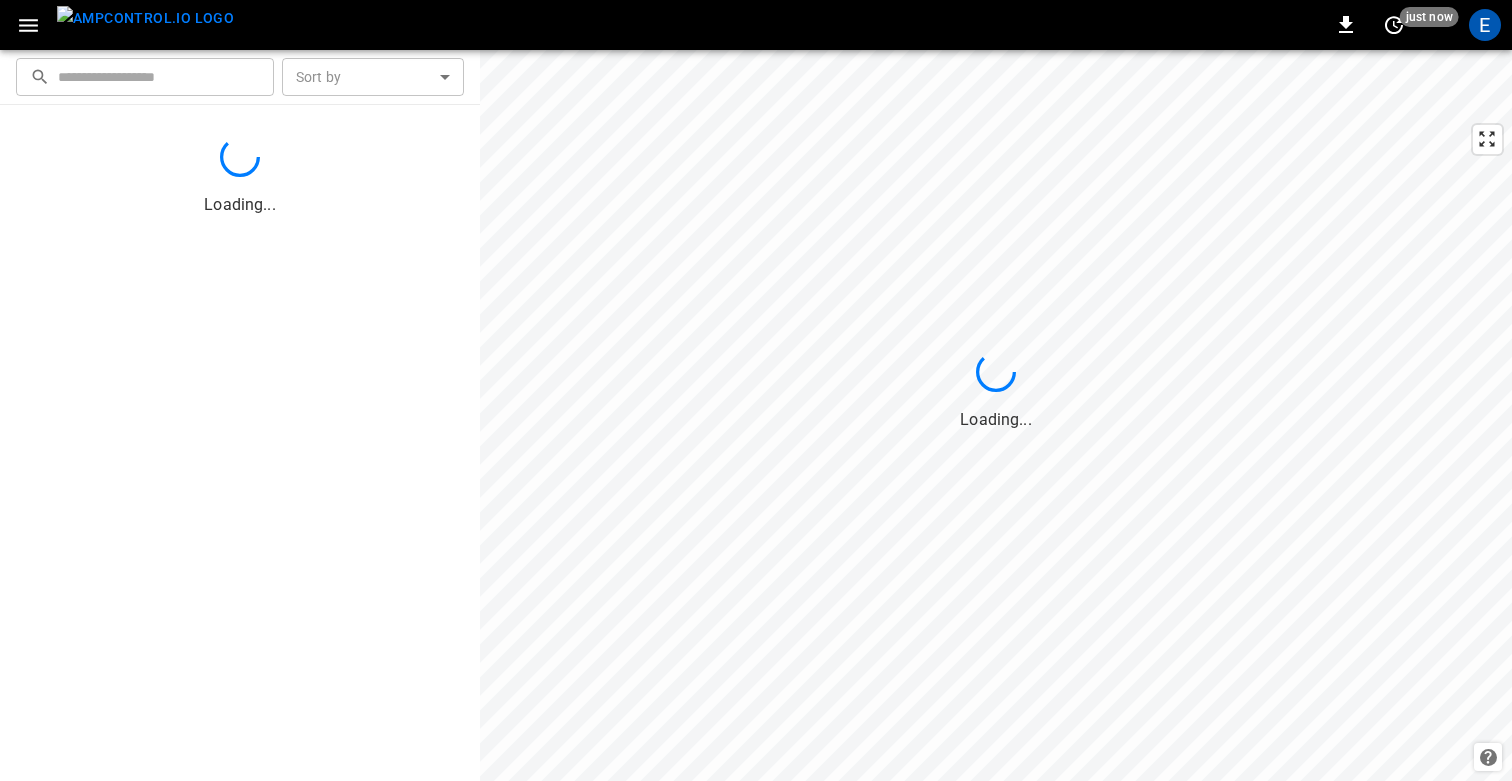click at bounding box center (159, 76) 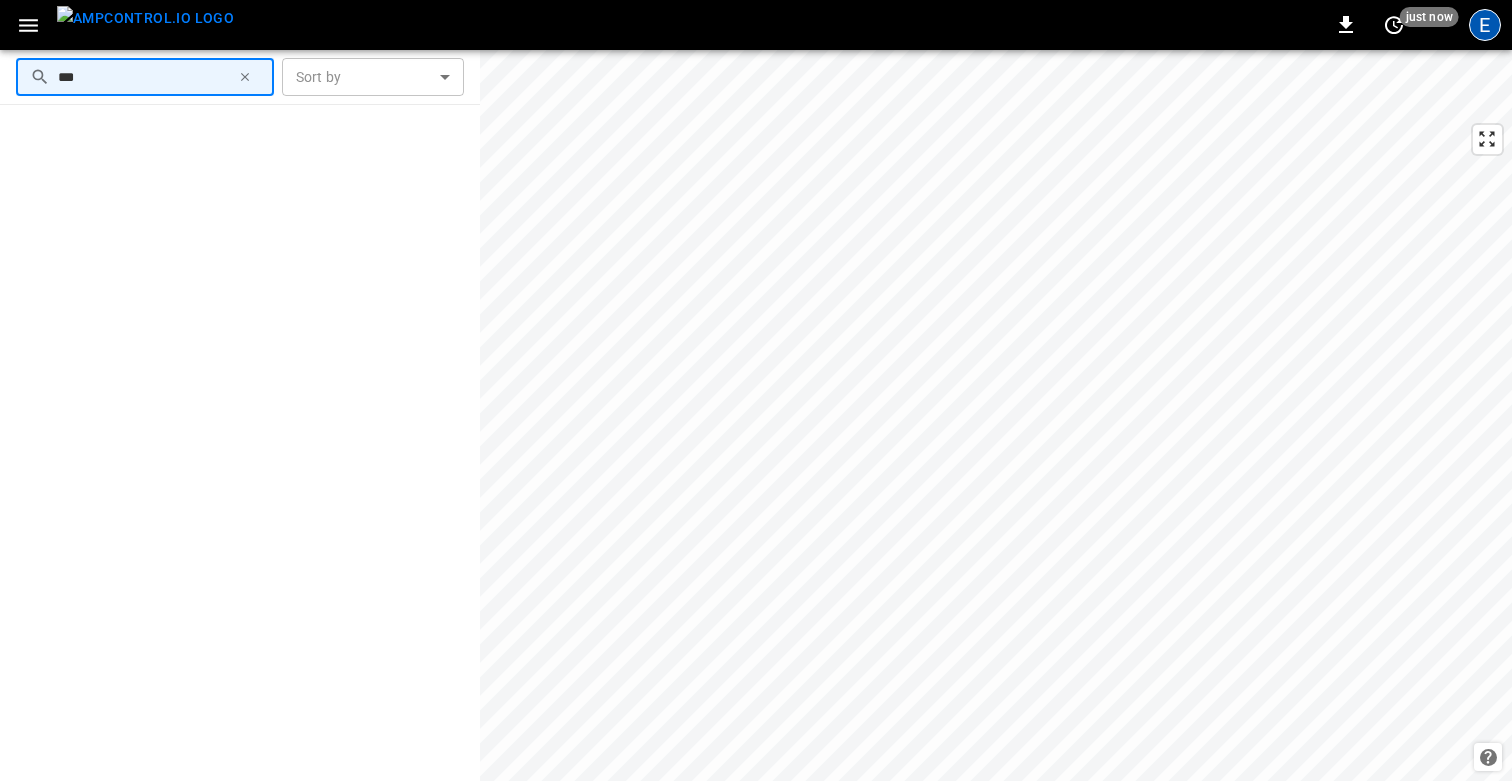 type on "***" 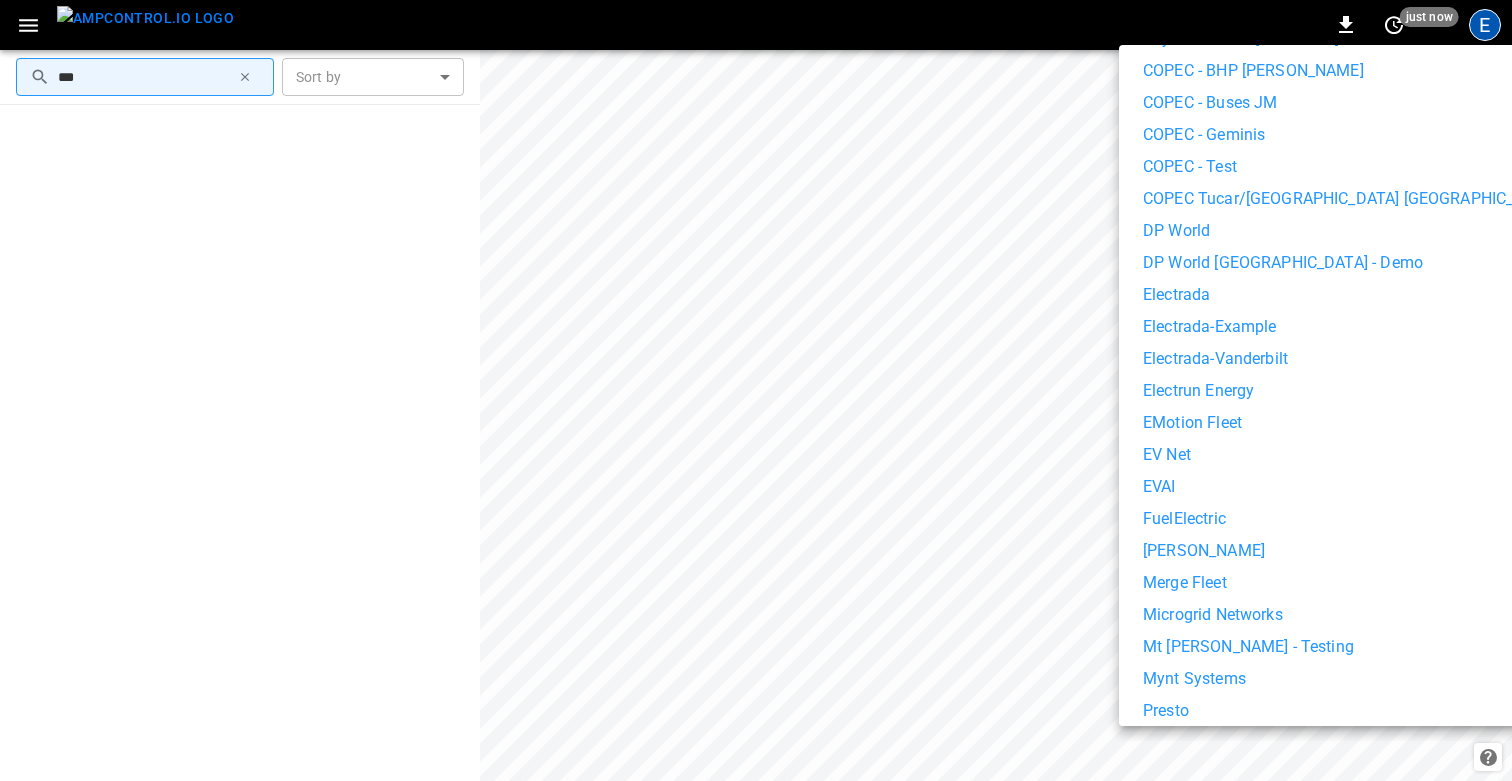 scroll, scrollTop: 557, scrollLeft: 0, axis: vertical 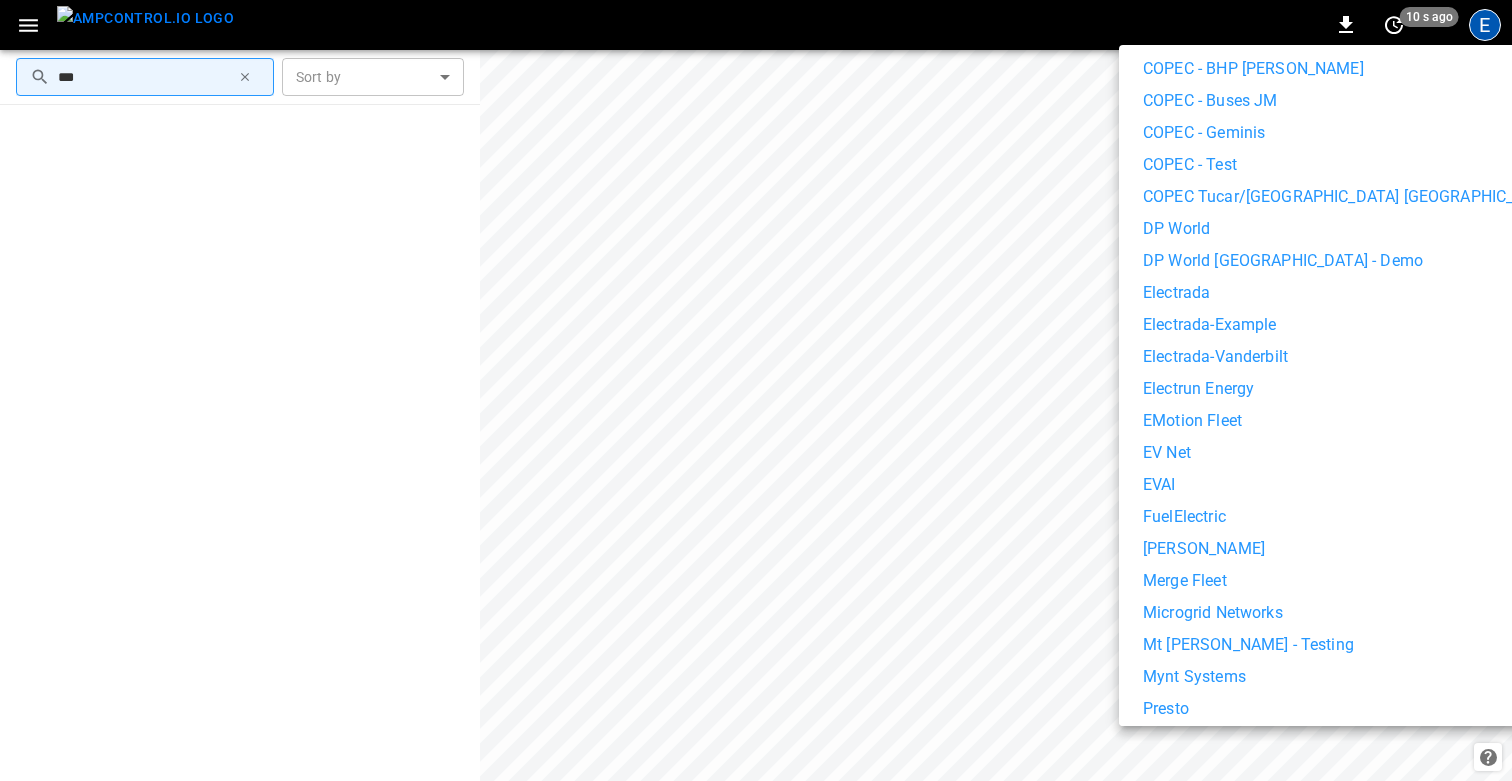 click at bounding box center (756, 390) 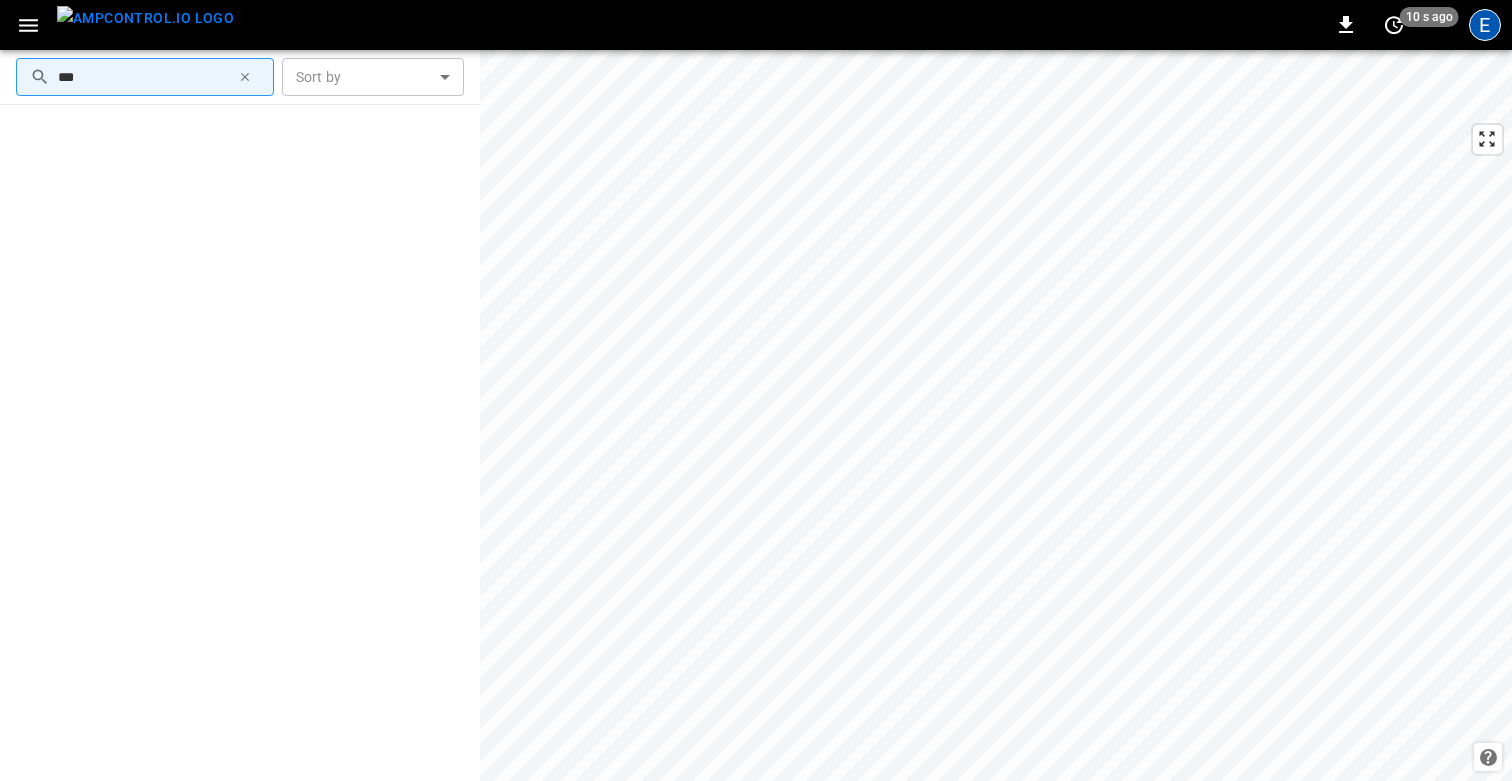 click on "E" at bounding box center [1485, 25] 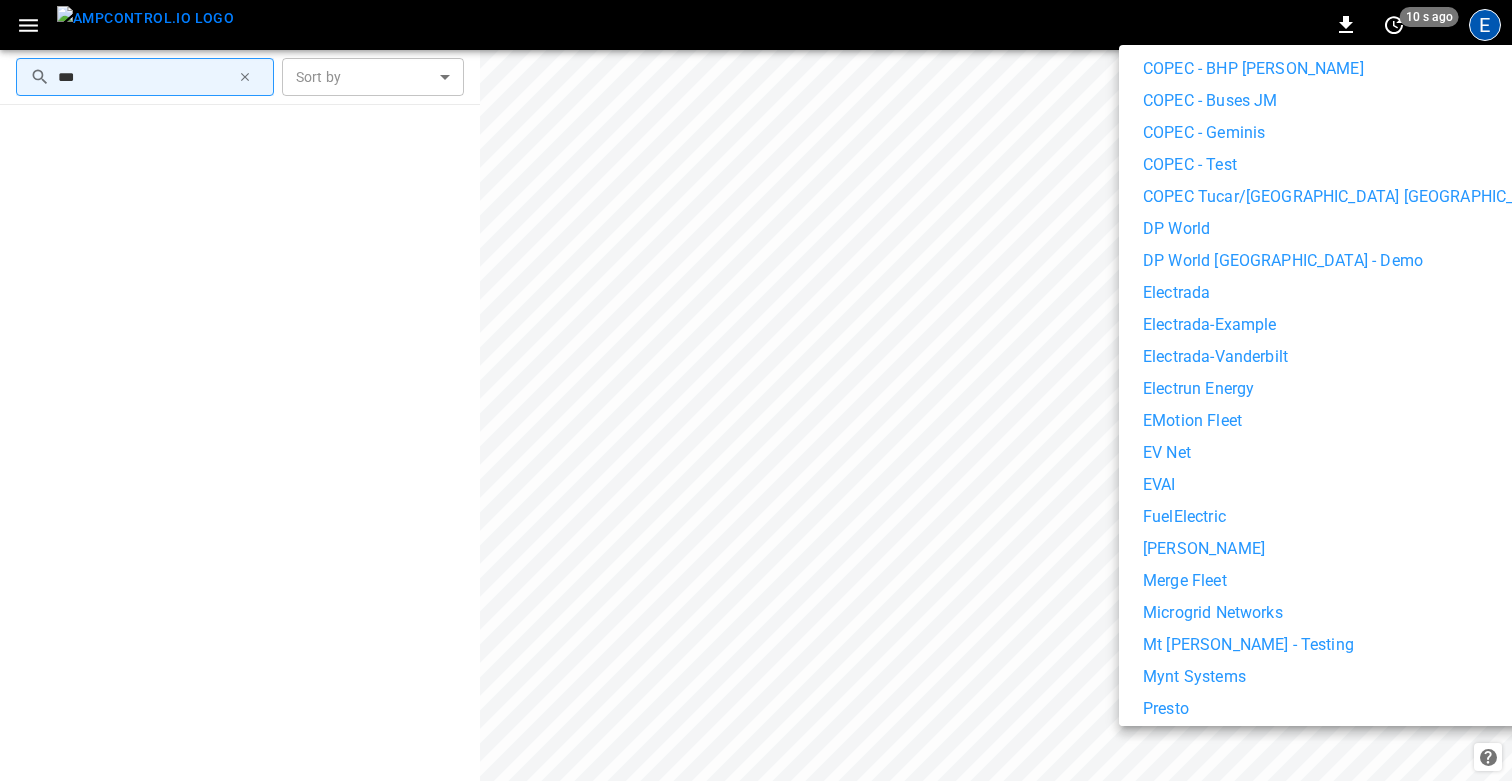 scroll, scrollTop: 985, scrollLeft: 0, axis: vertical 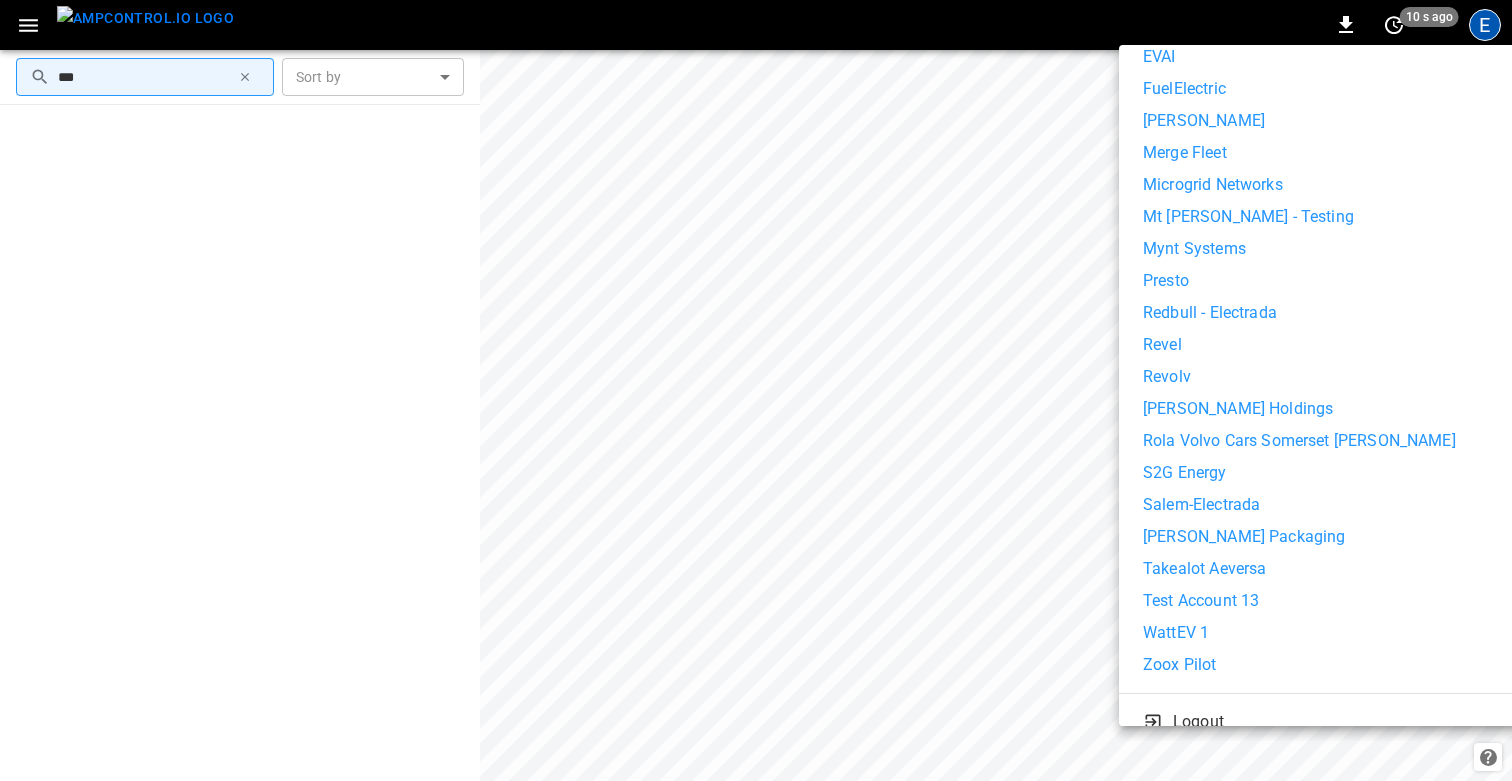 click on "Presto" at bounding box center [1350, 281] 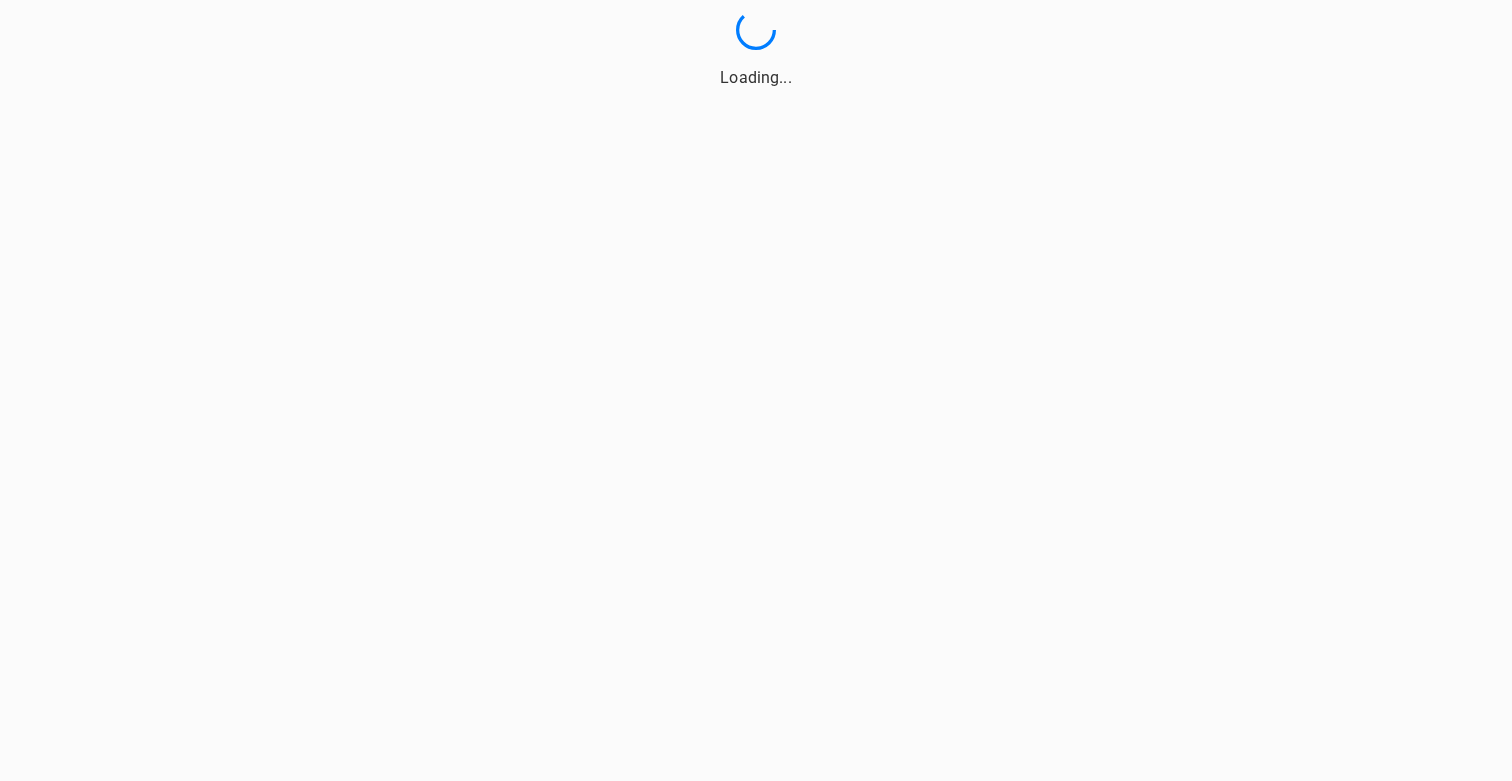 scroll, scrollTop: 0, scrollLeft: 0, axis: both 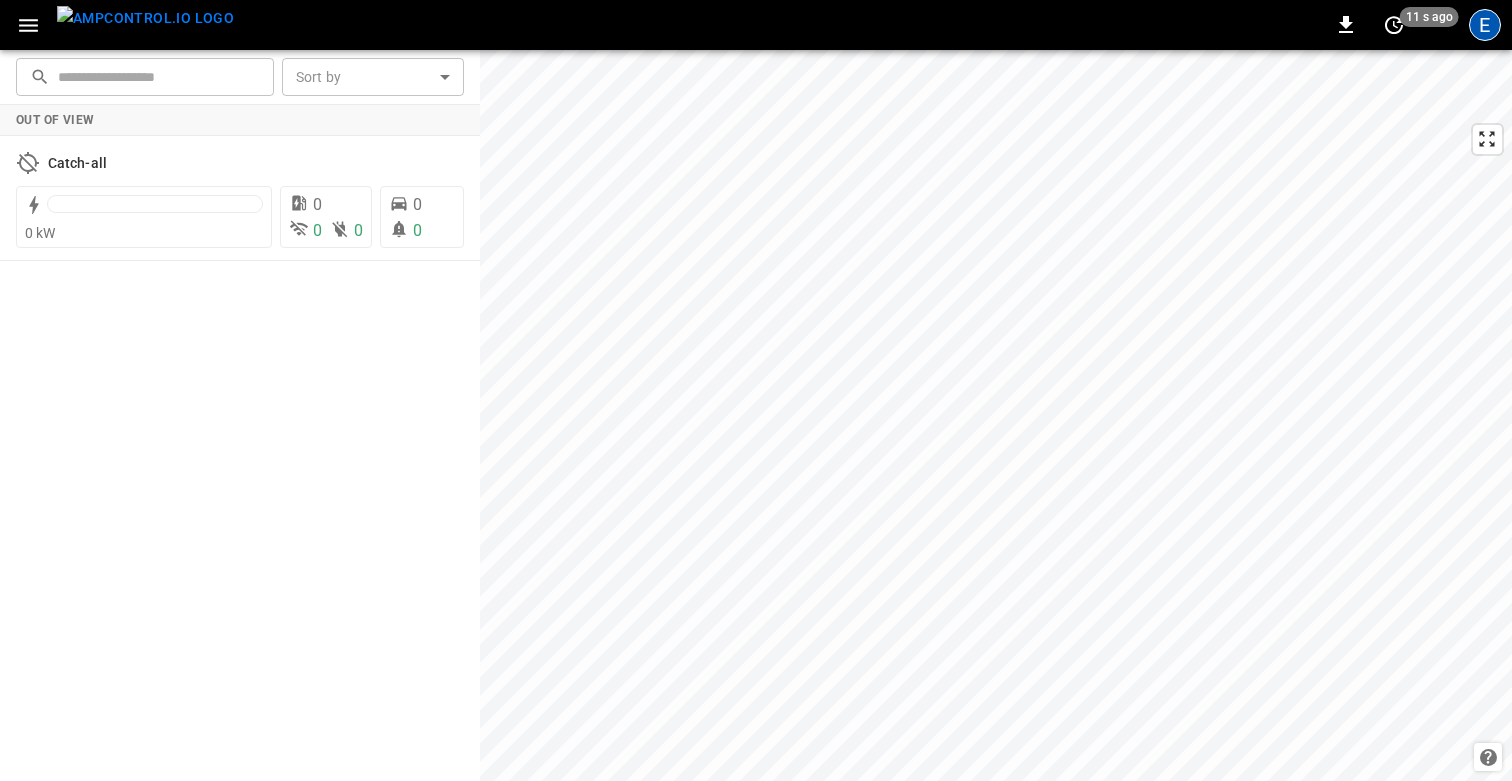 click on "E" at bounding box center [1485, 25] 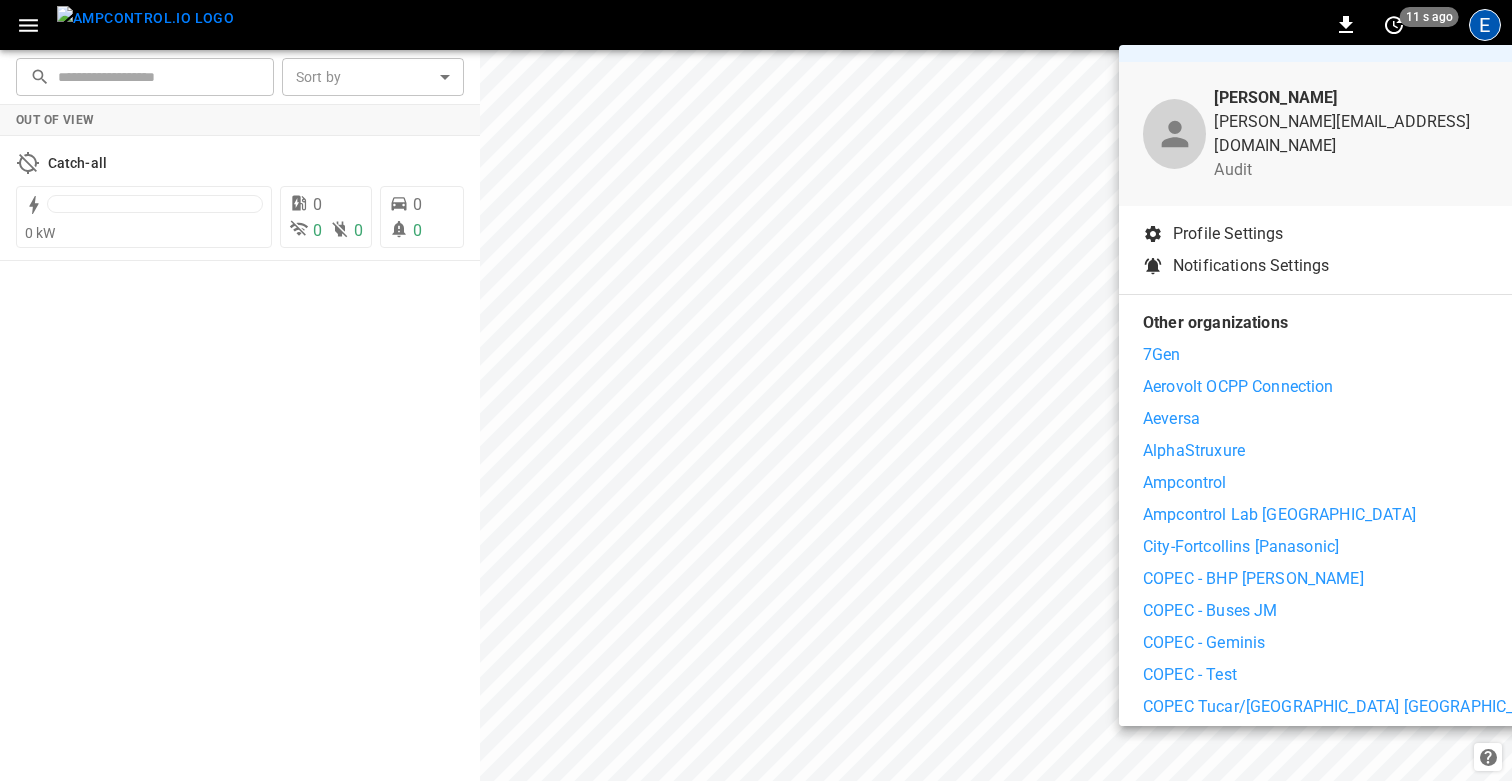 scroll, scrollTop: 49, scrollLeft: 0, axis: vertical 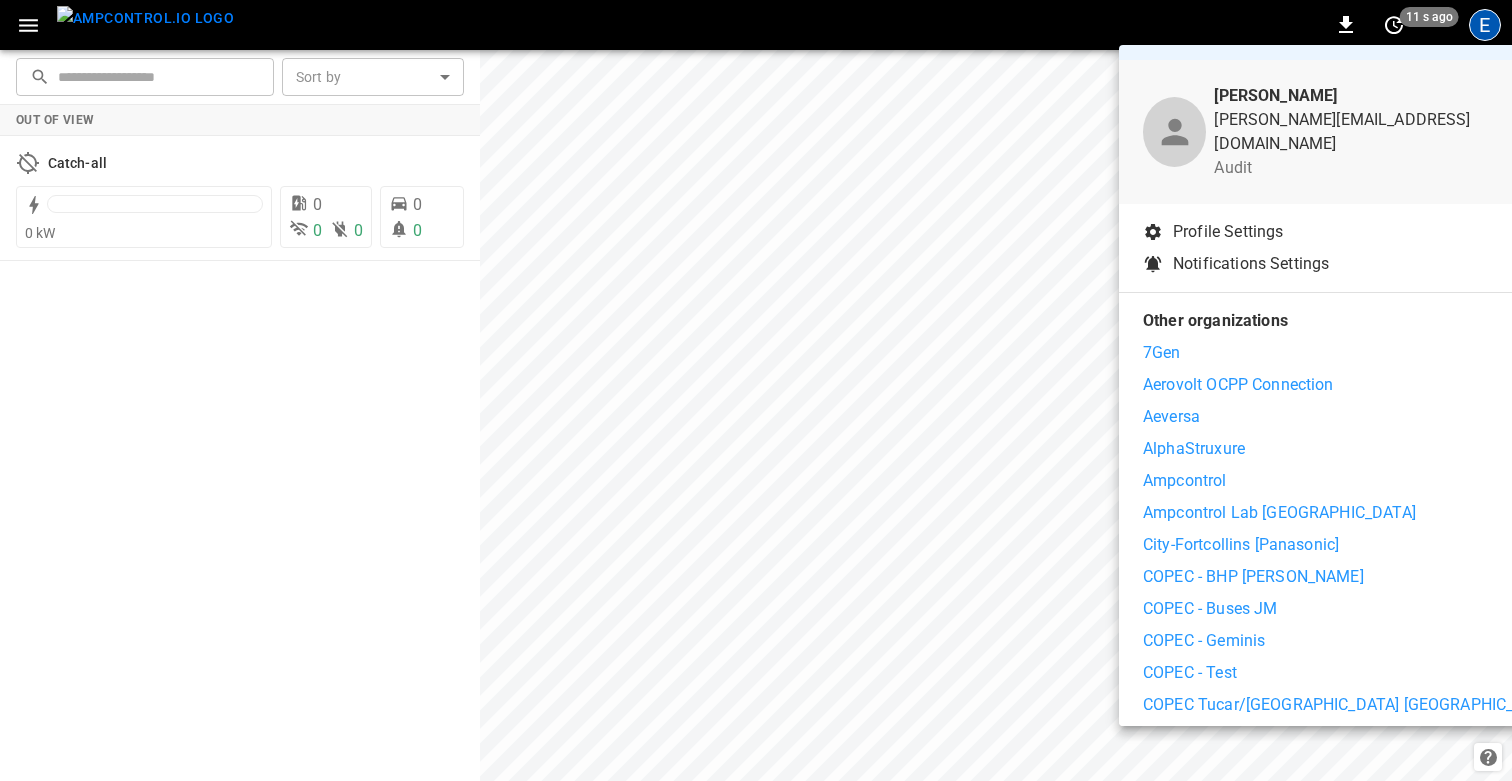 click on "Aerovolt OCPP Connection" at bounding box center (1238, 385) 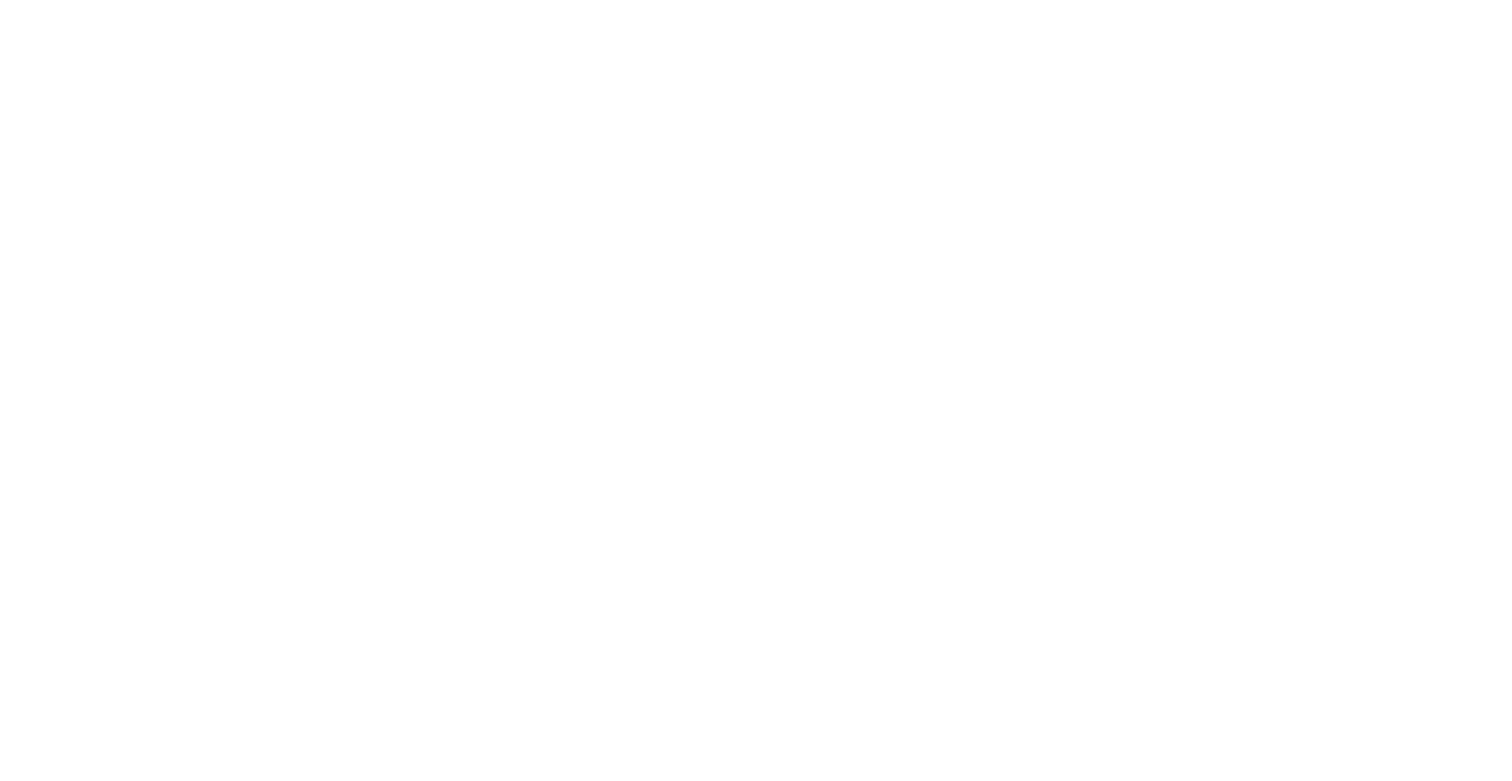scroll, scrollTop: 0, scrollLeft: 0, axis: both 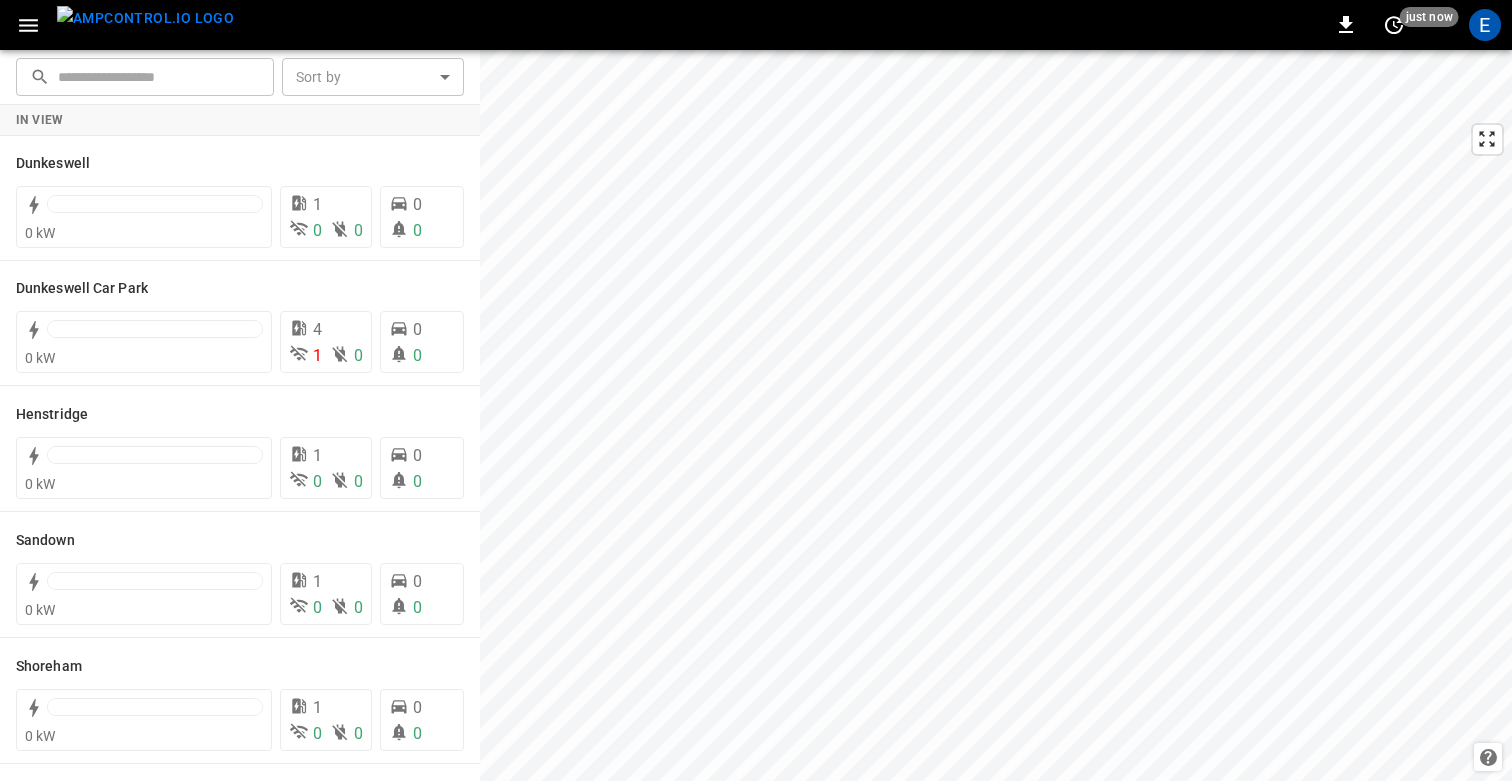 click at bounding box center [159, 76] 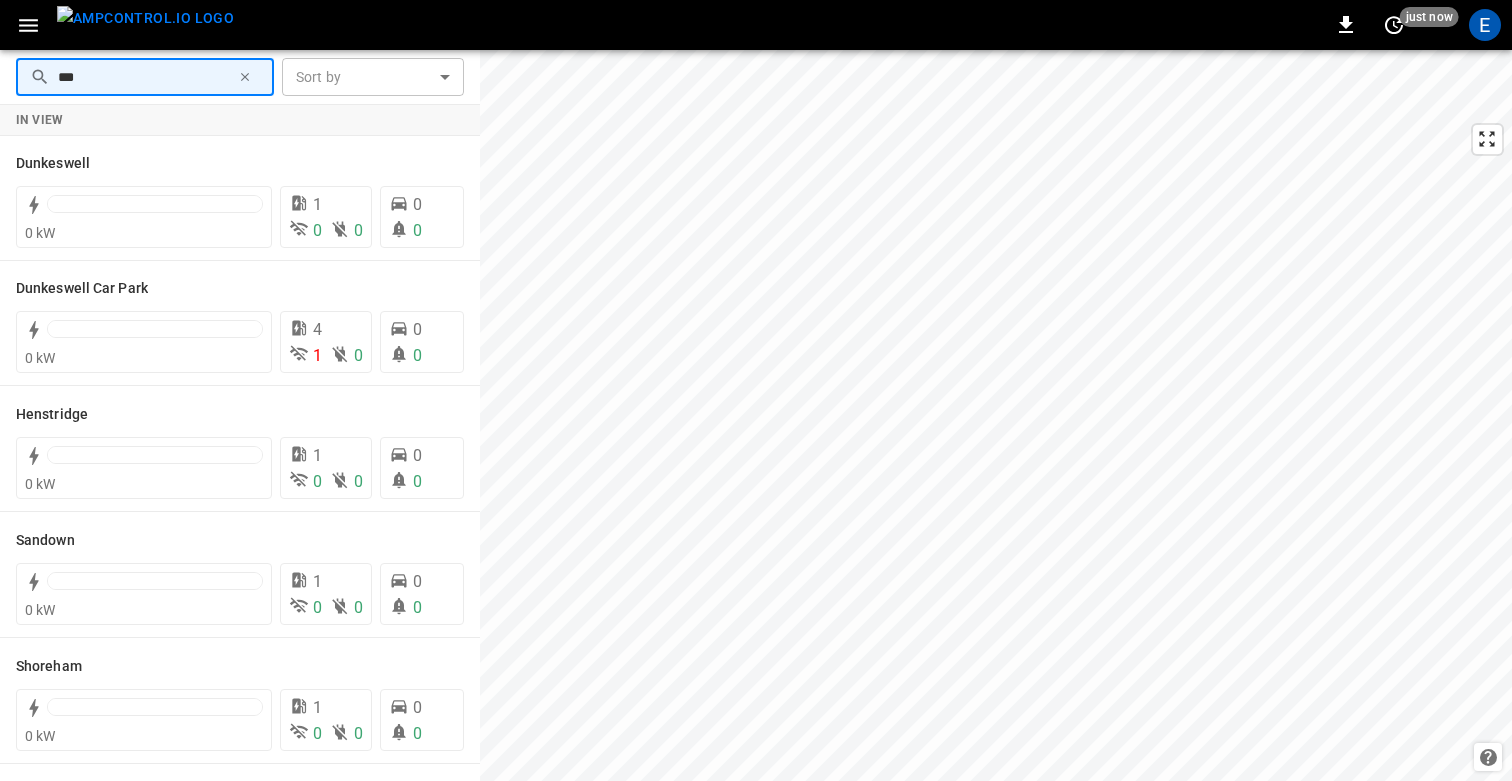 type on "***" 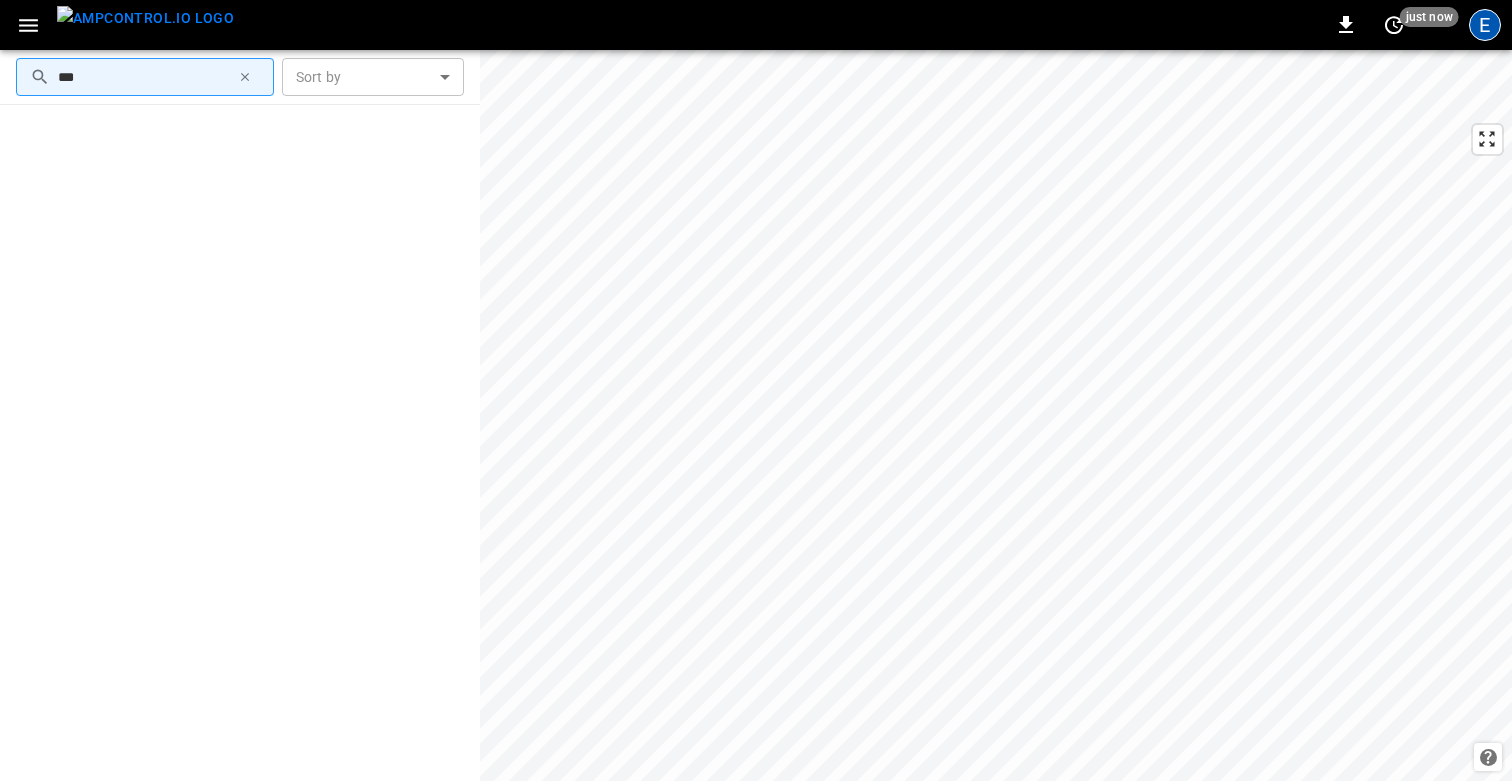click on "E" at bounding box center (1485, 25) 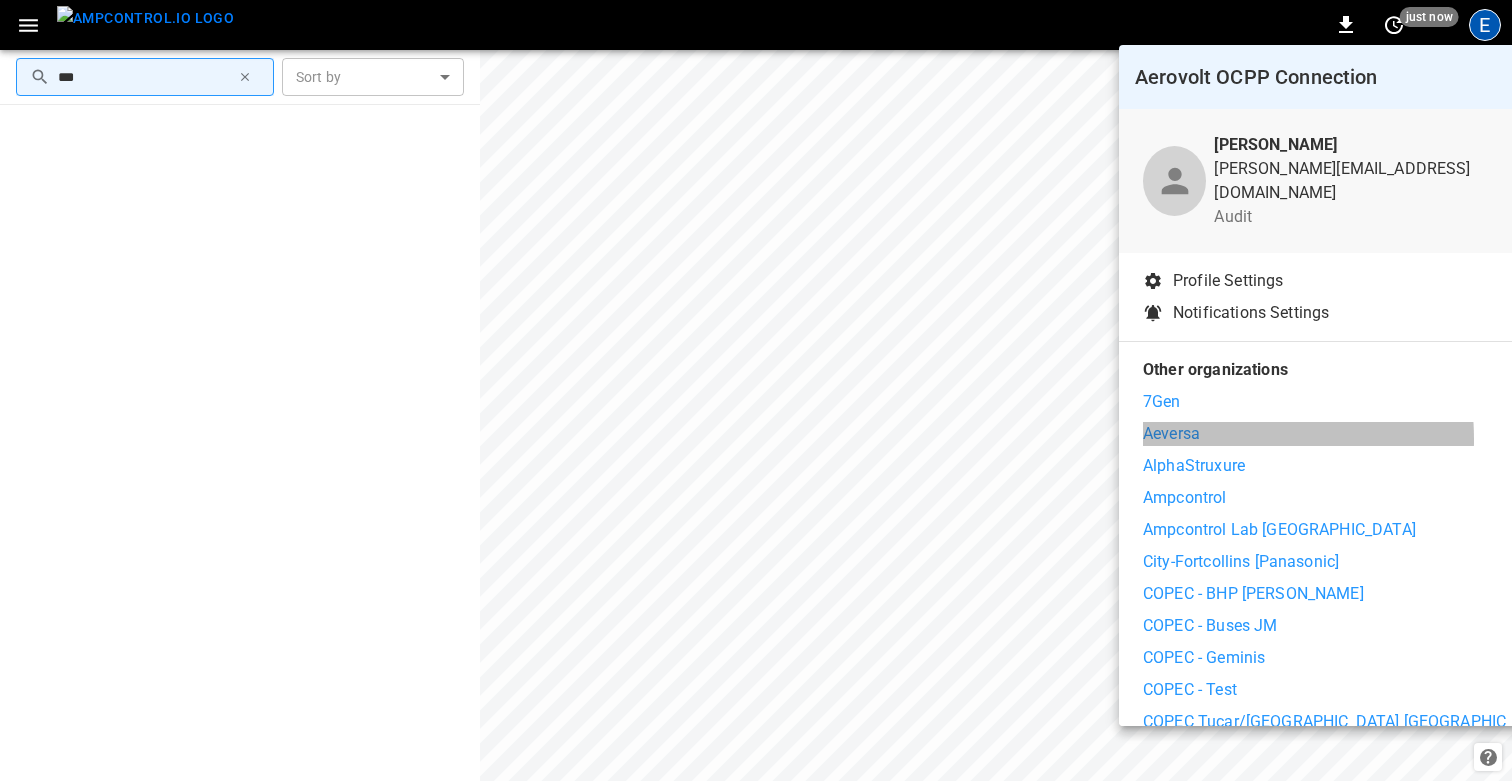 click on "Aeversa" at bounding box center (1171, 434) 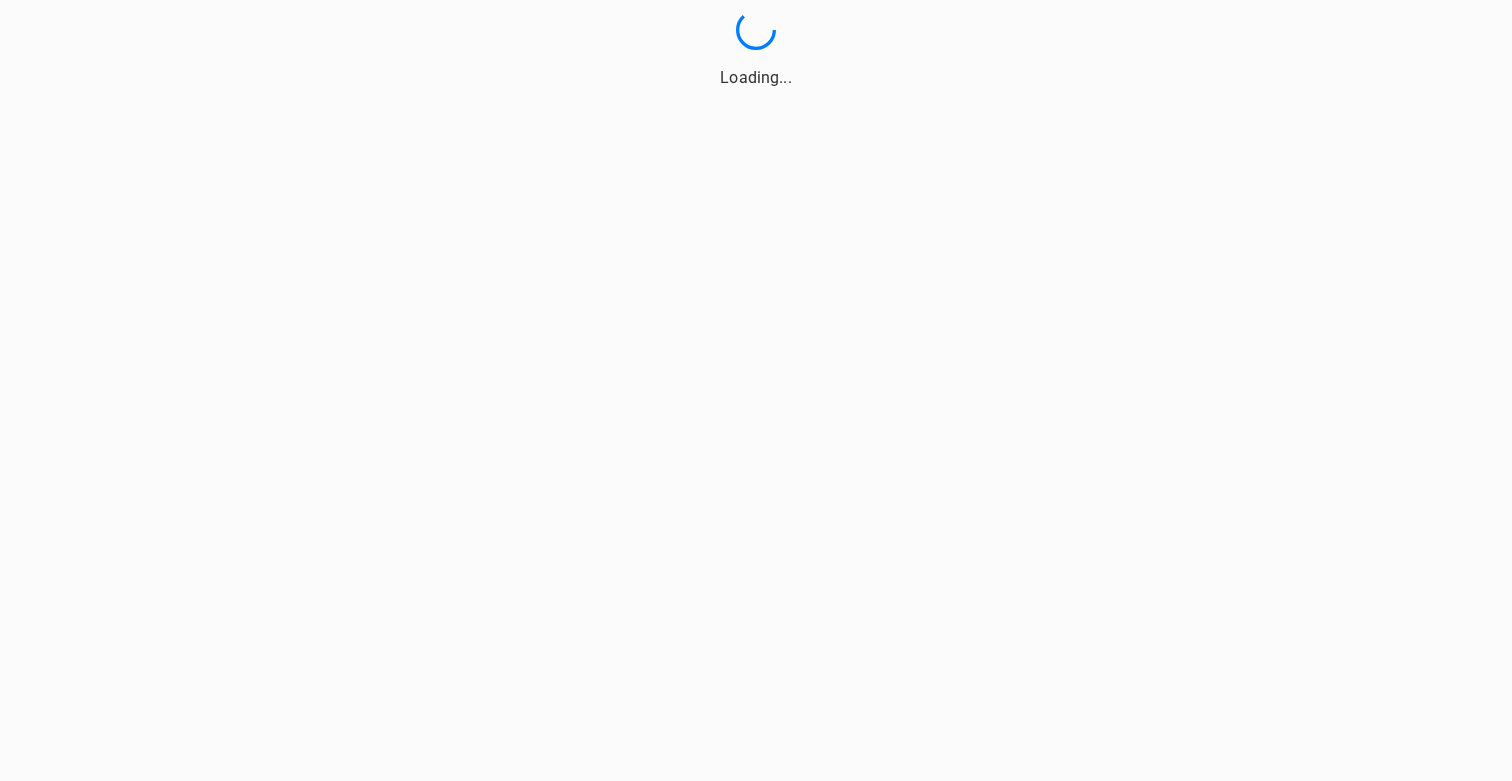 scroll, scrollTop: 0, scrollLeft: 0, axis: both 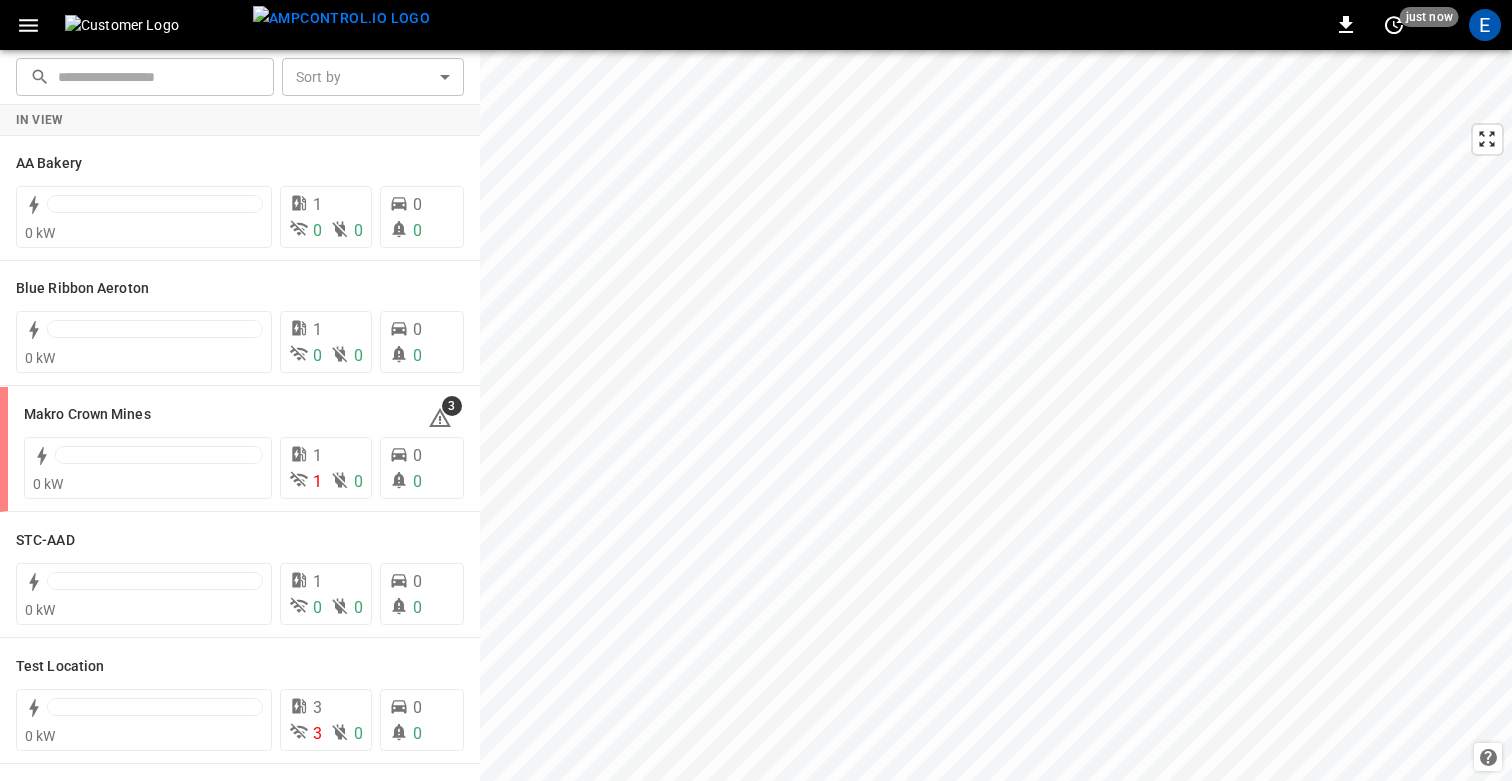 click at bounding box center (159, 76) 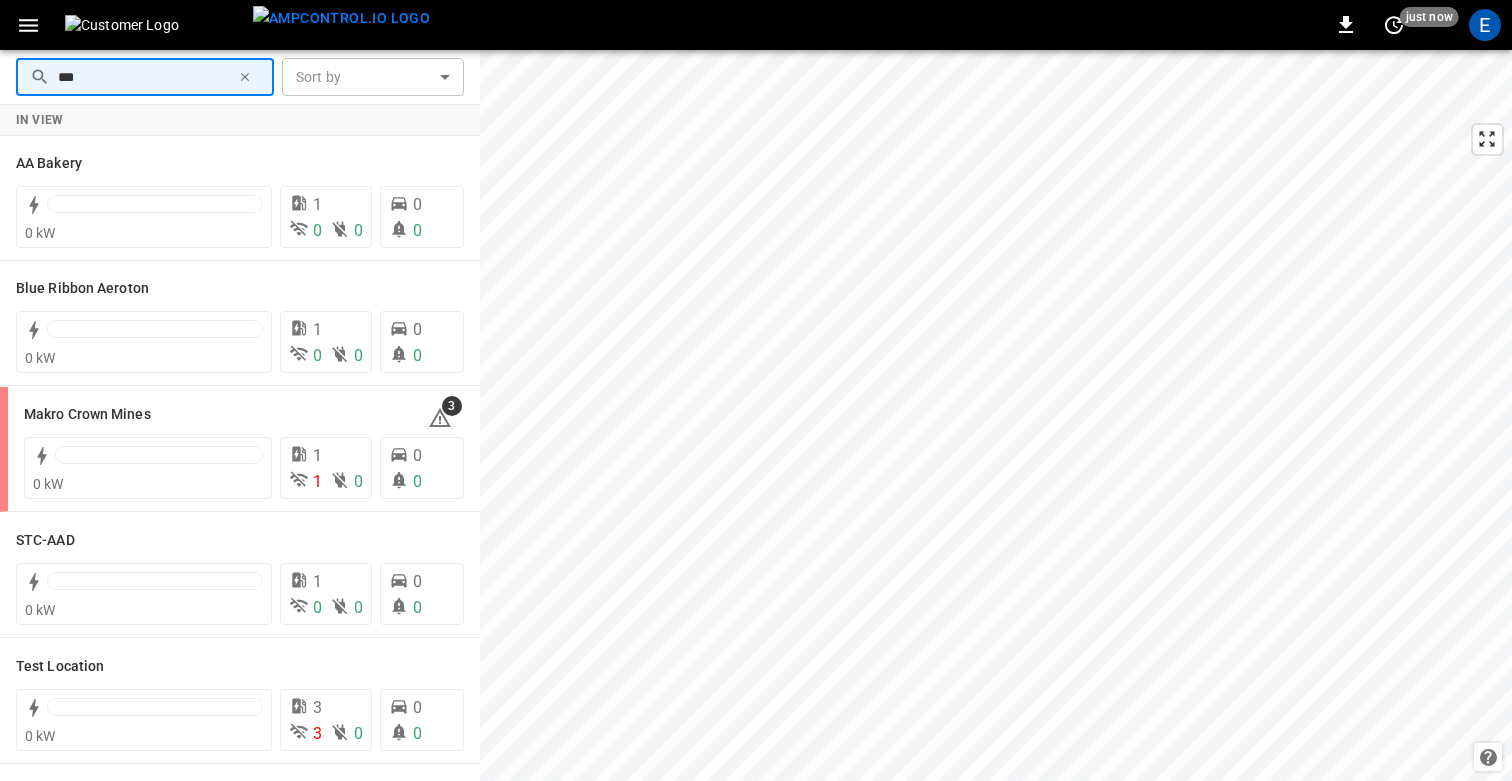 type on "***" 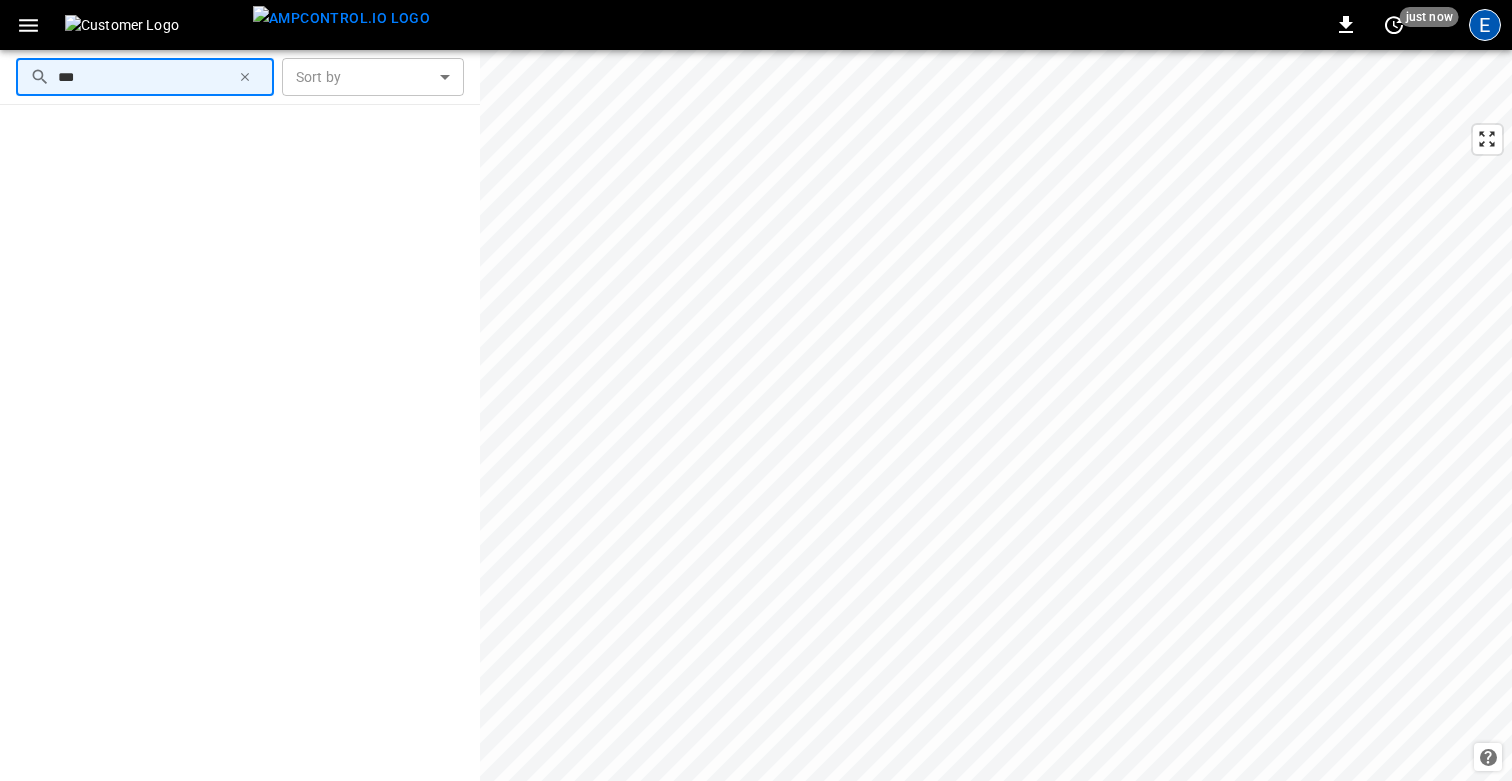 click on "E" at bounding box center [1485, 25] 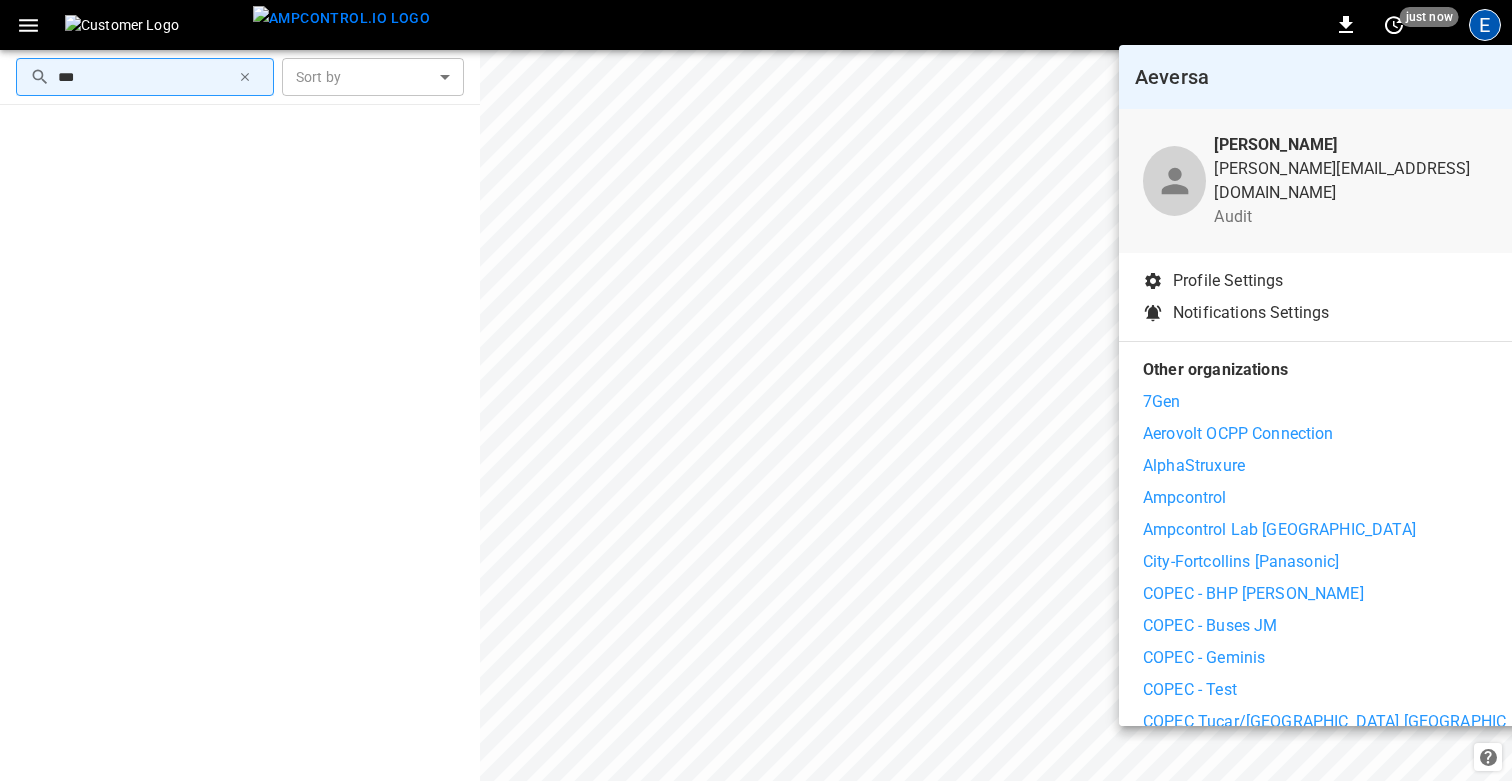 click on "AlphaStruxure" at bounding box center (1350, 466) 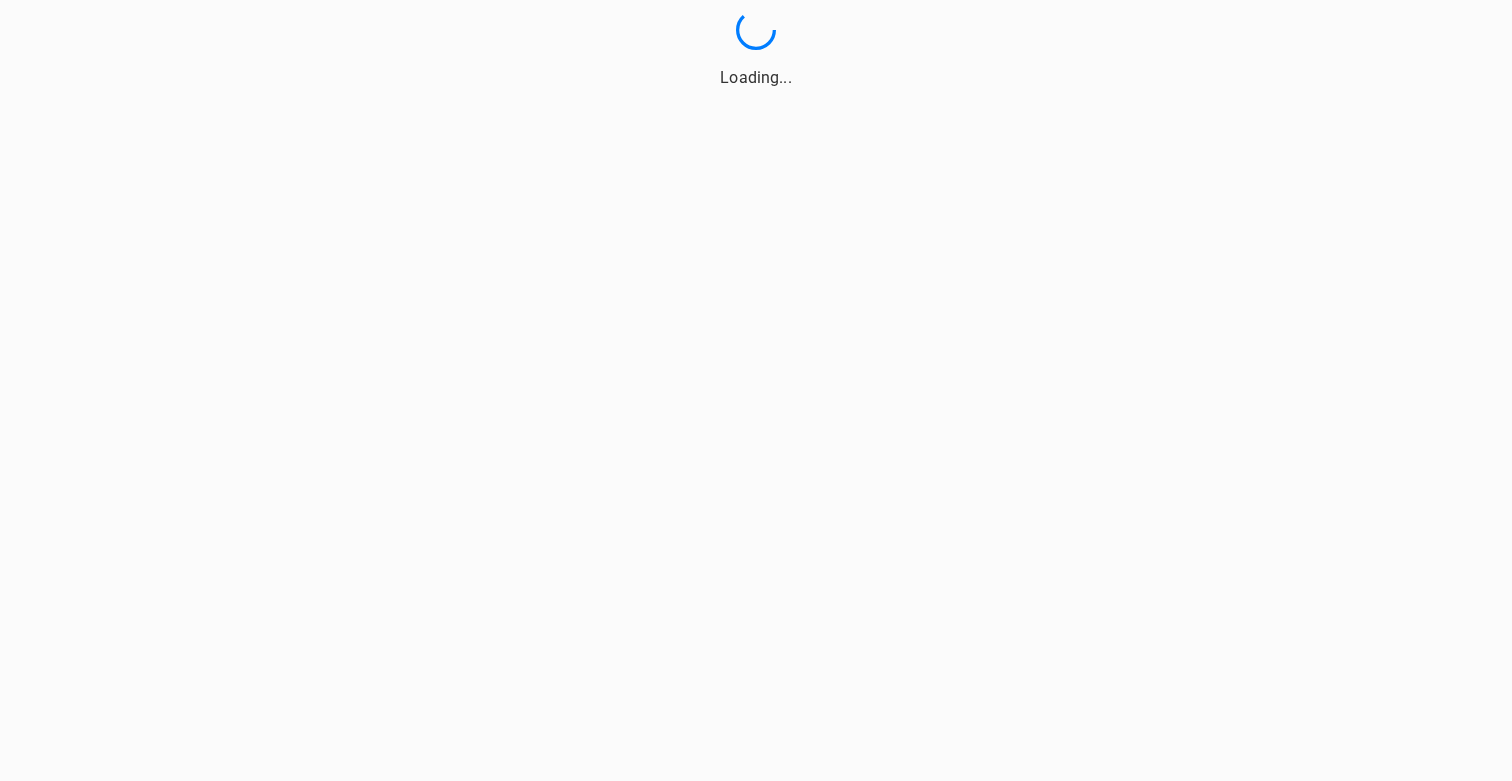 scroll, scrollTop: 0, scrollLeft: 0, axis: both 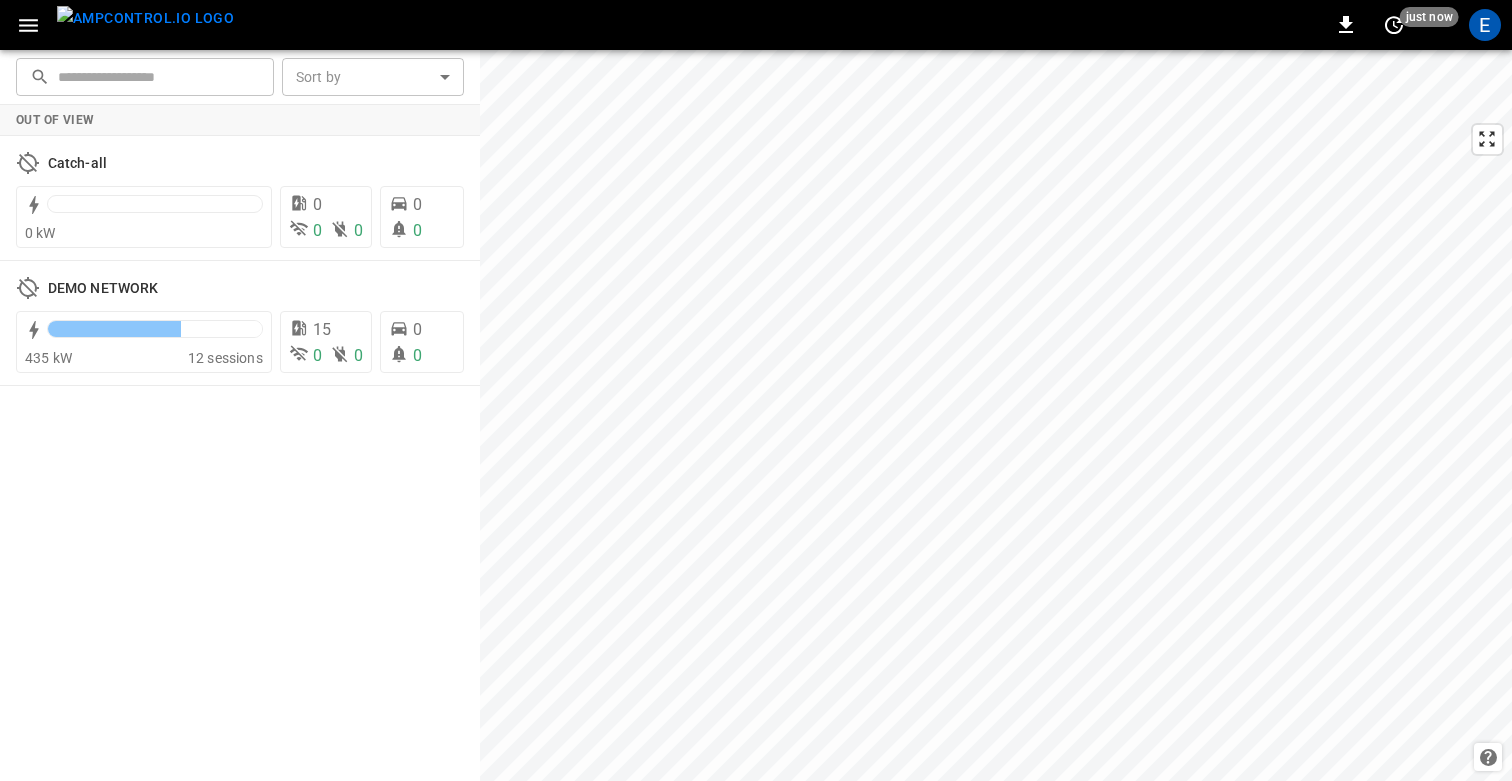 click at bounding box center (159, 76) 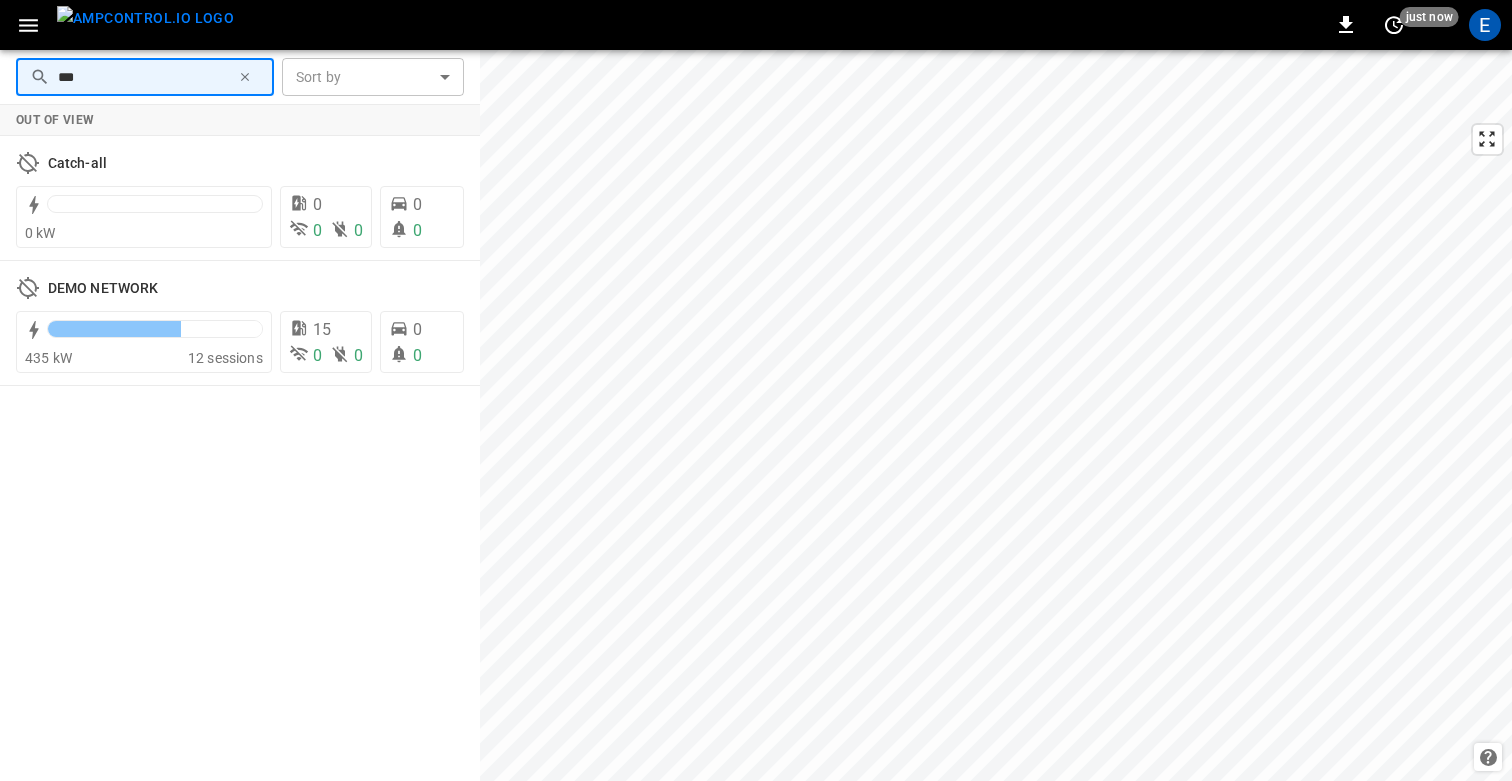 type on "***" 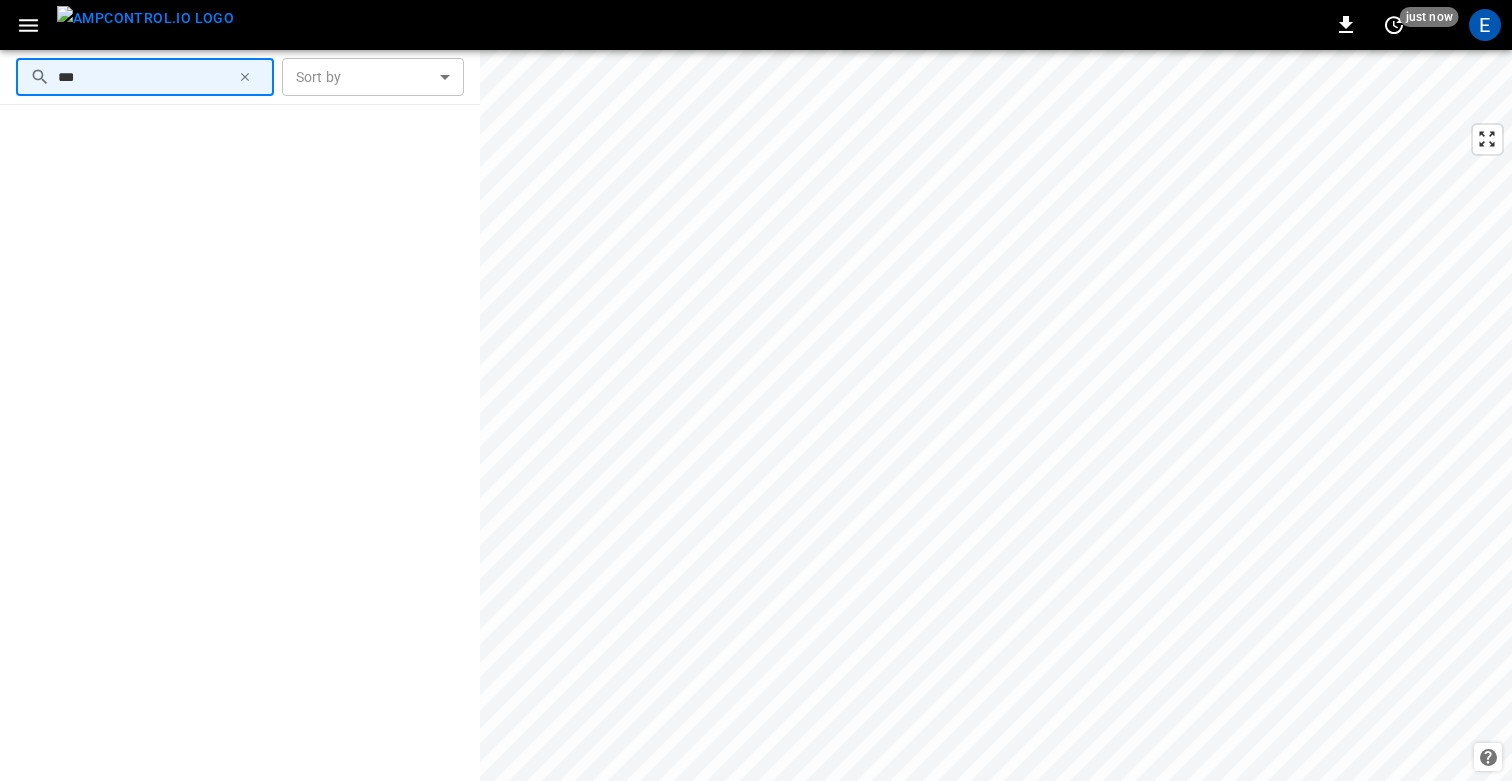 click on "0 just now E" at bounding box center (756, 25) 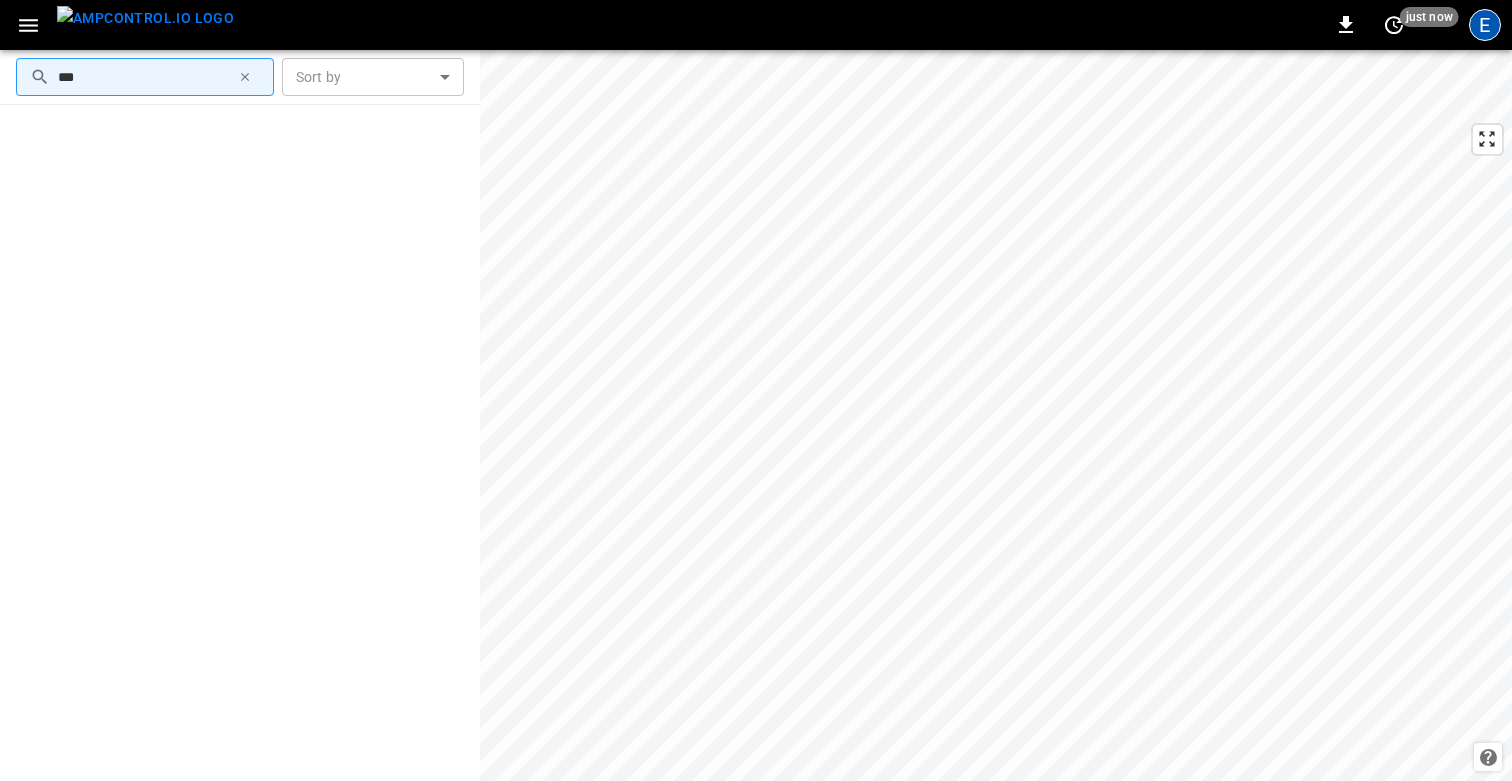 click on "E" at bounding box center (1485, 25) 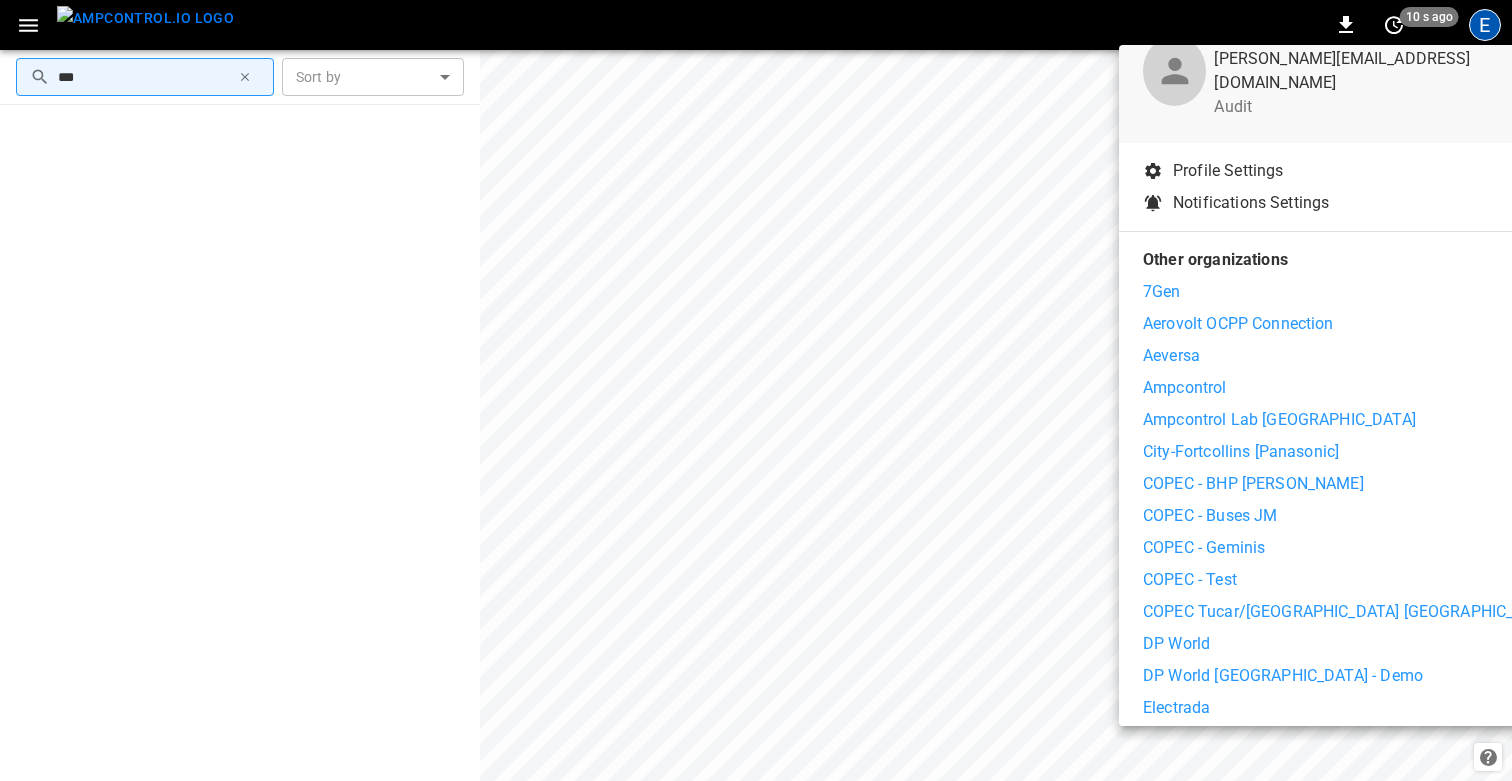 scroll, scrollTop: 111, scrollLeft: 0, axis: vertical 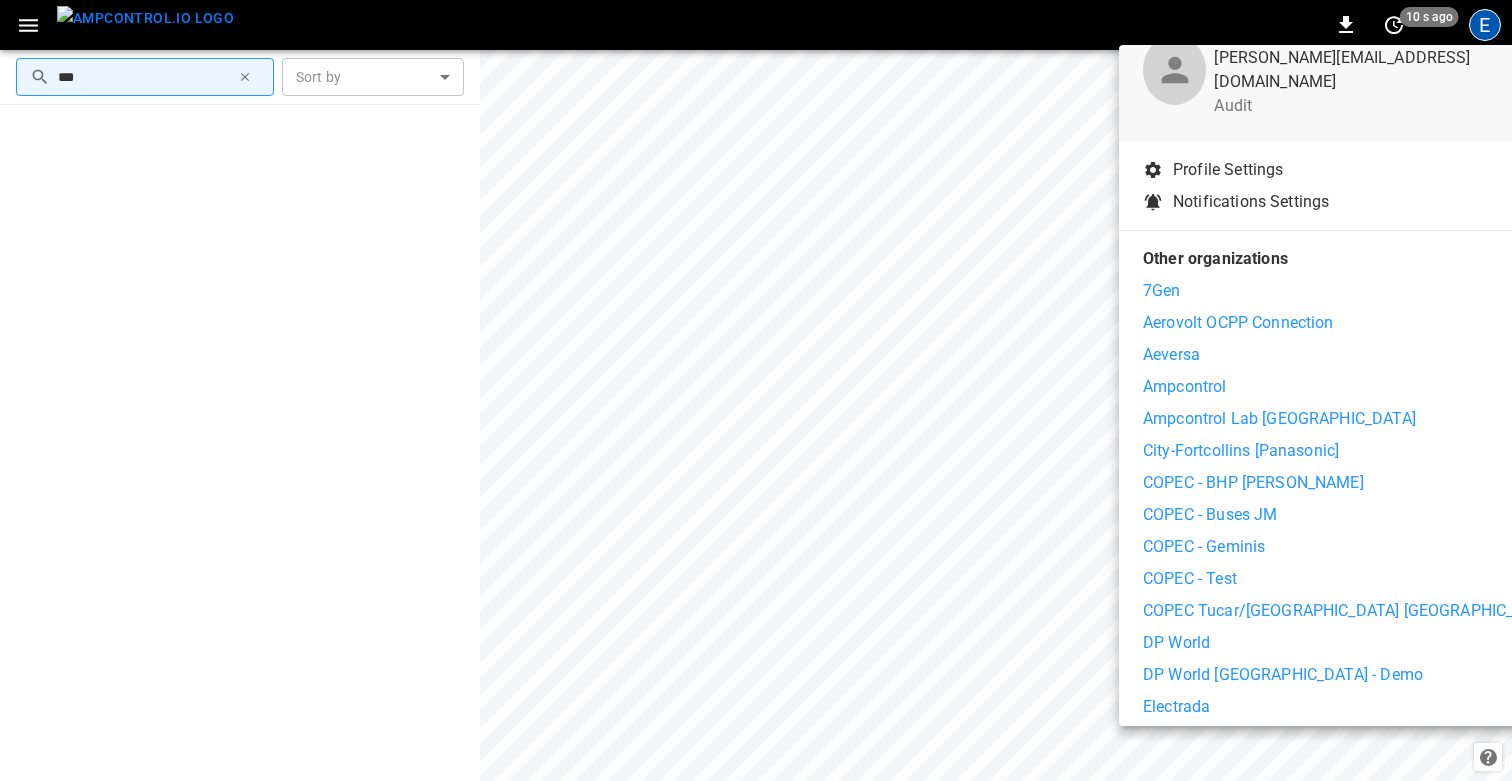 click on "City-Fortcollins [Panasonic]" at bounding box center (1241, 451) 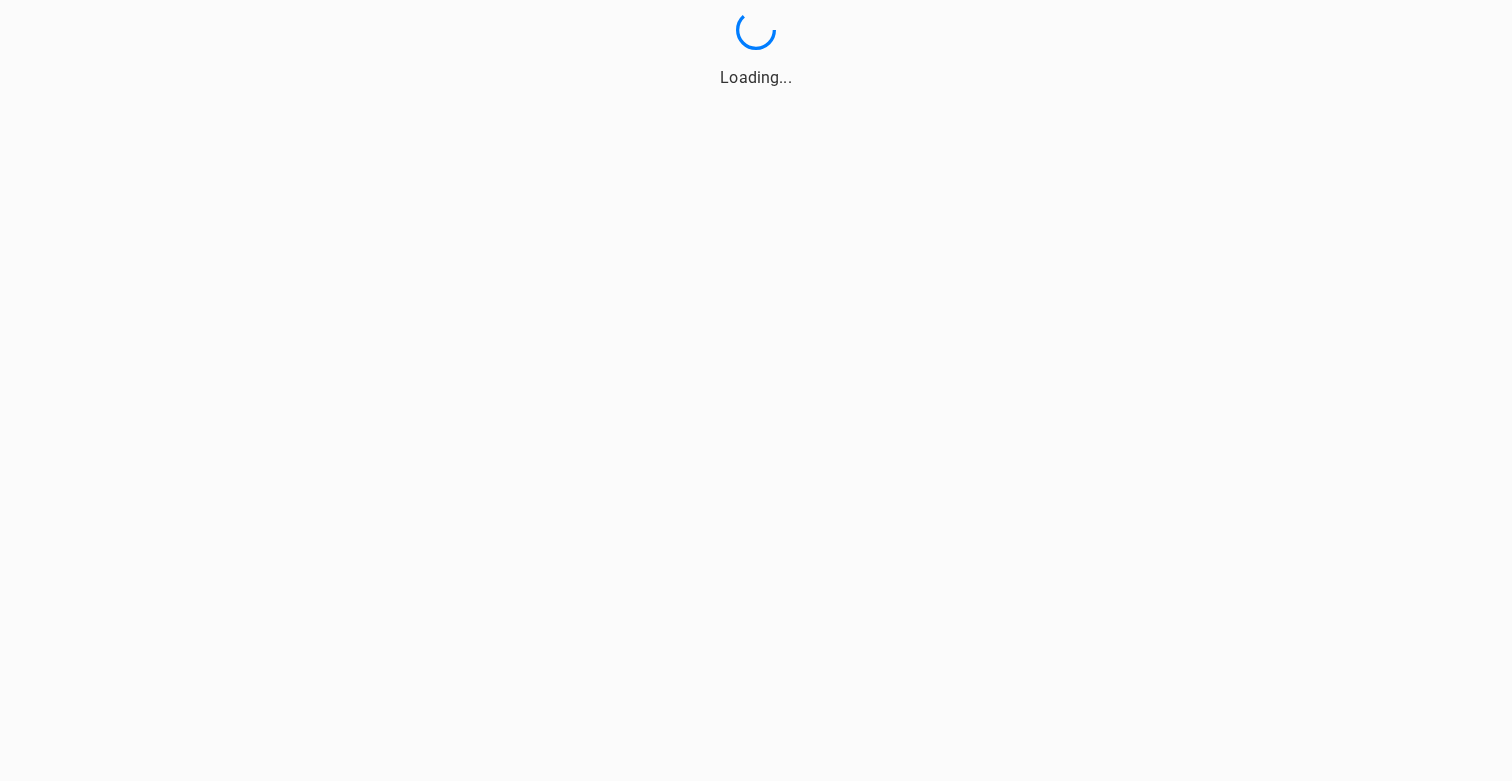 scroll, scrollTop: 0, scrollLeft: 0, axis: both 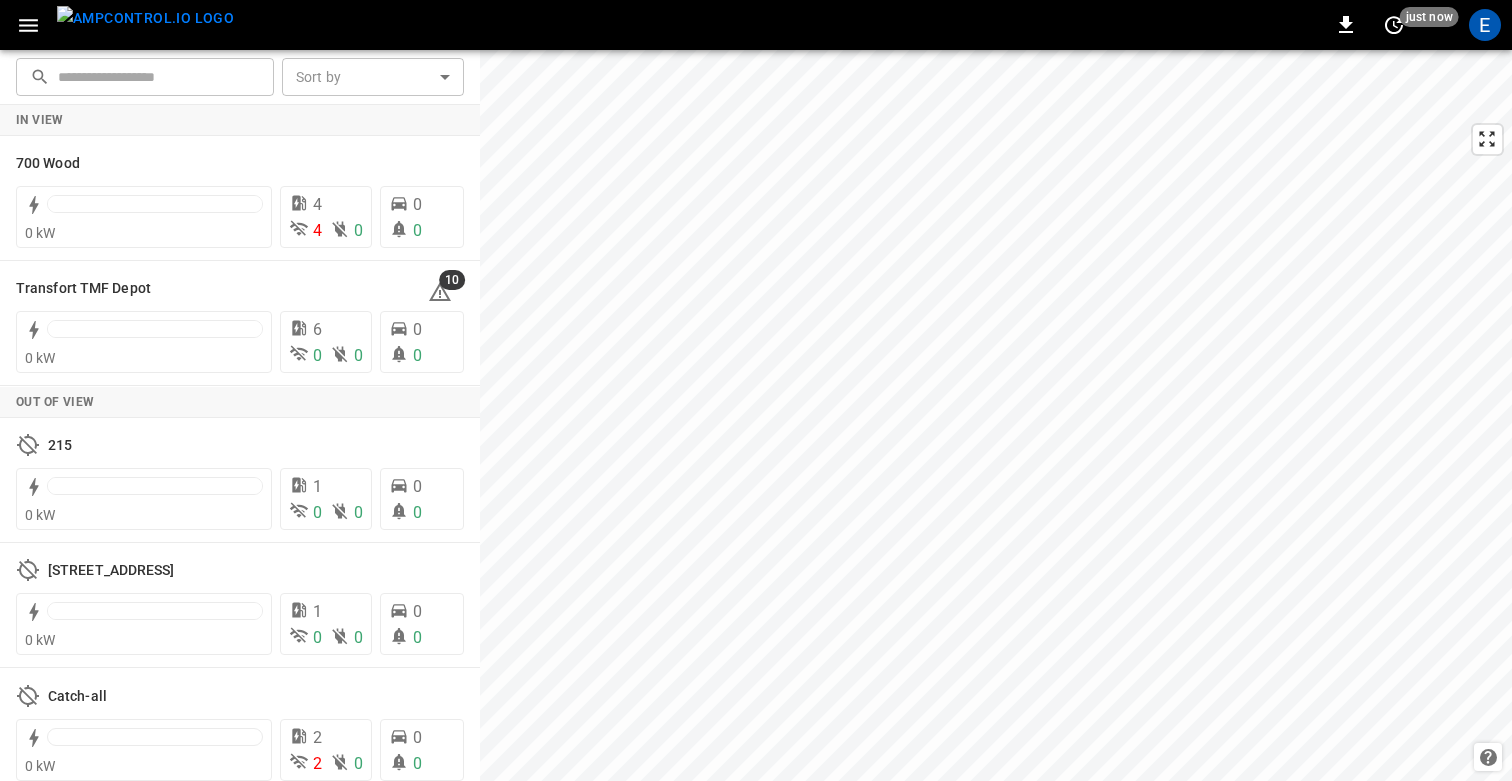 click at bounding box center [159, 76] 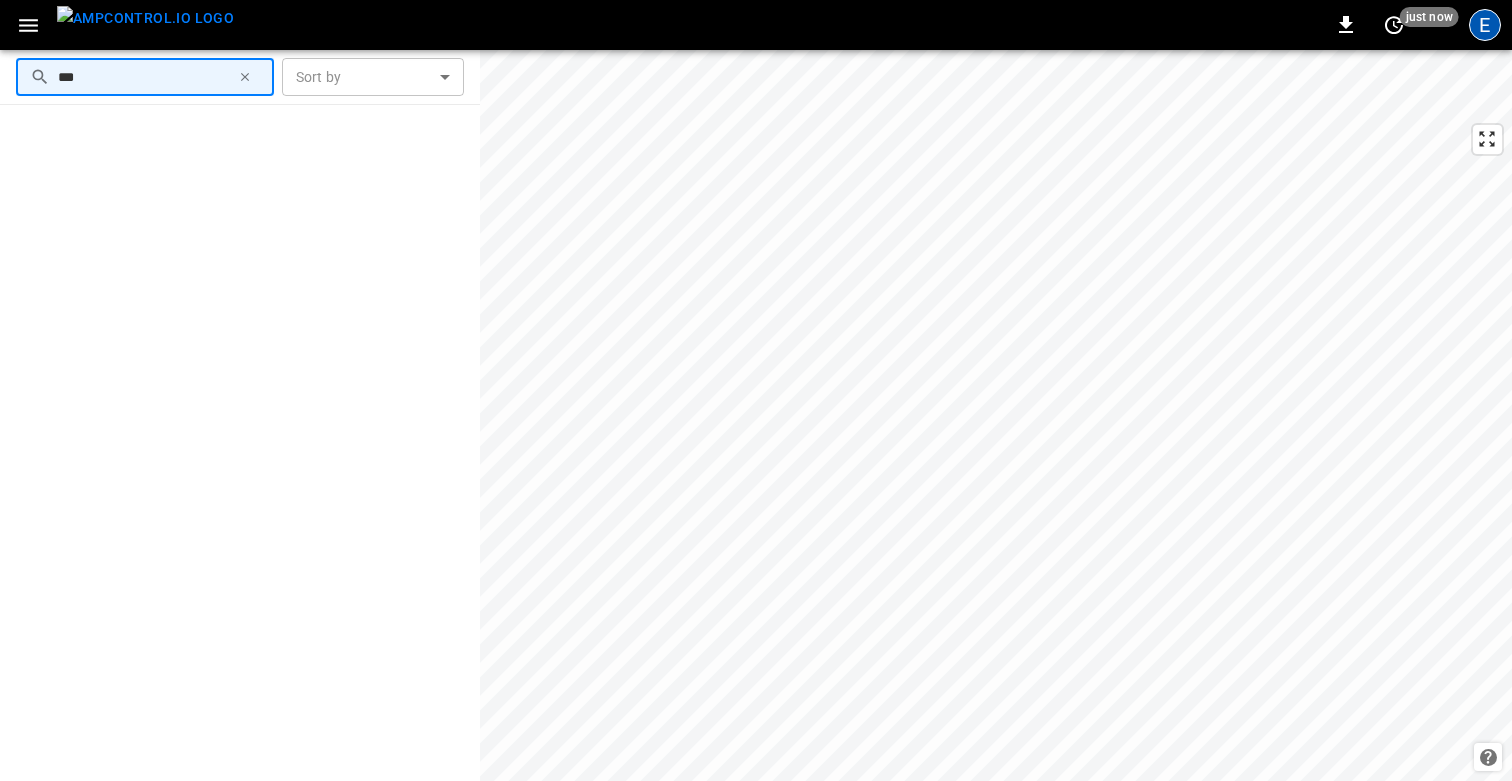 type on "***" 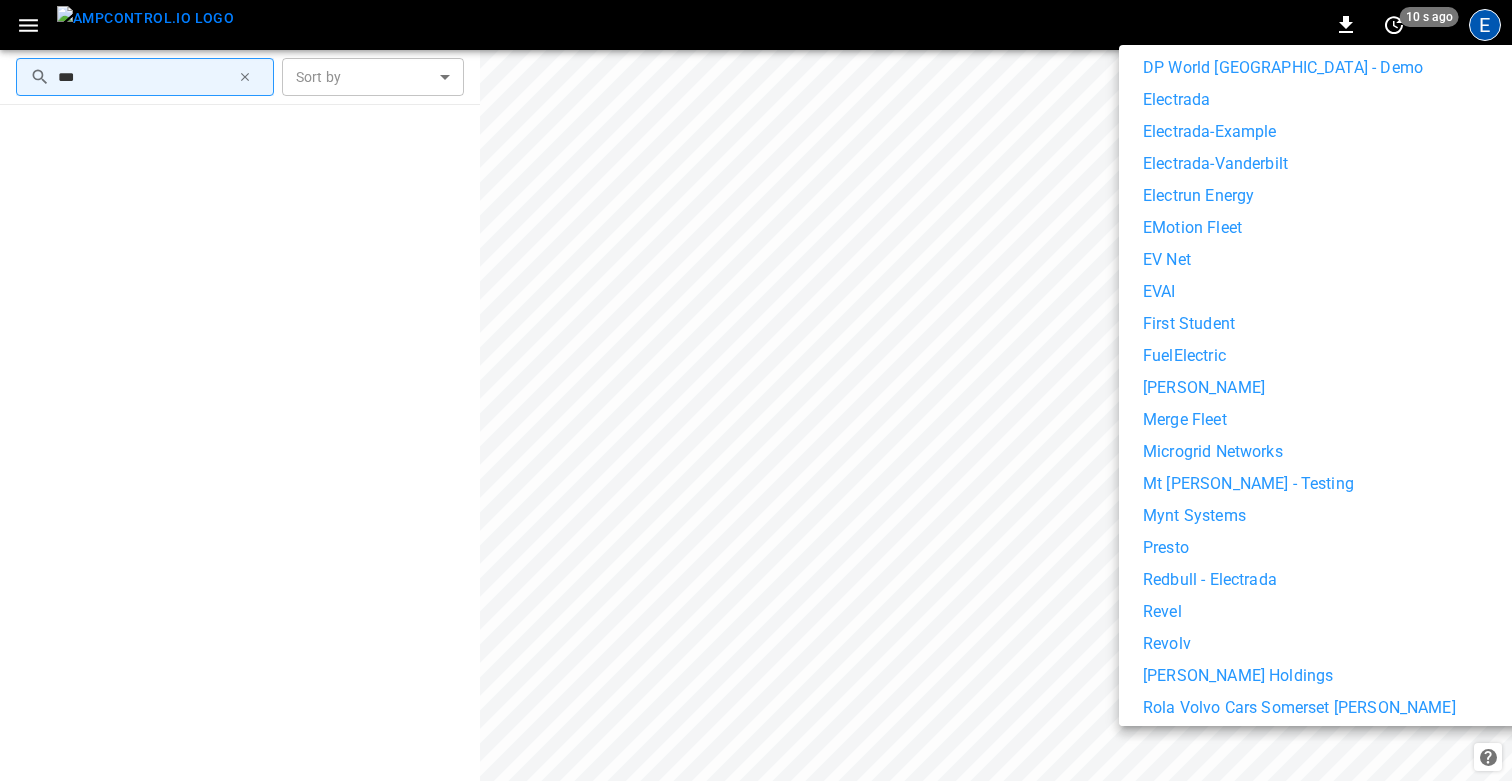 scroll, scrollTop: 708, scrollLeft: 0, axis: vertical 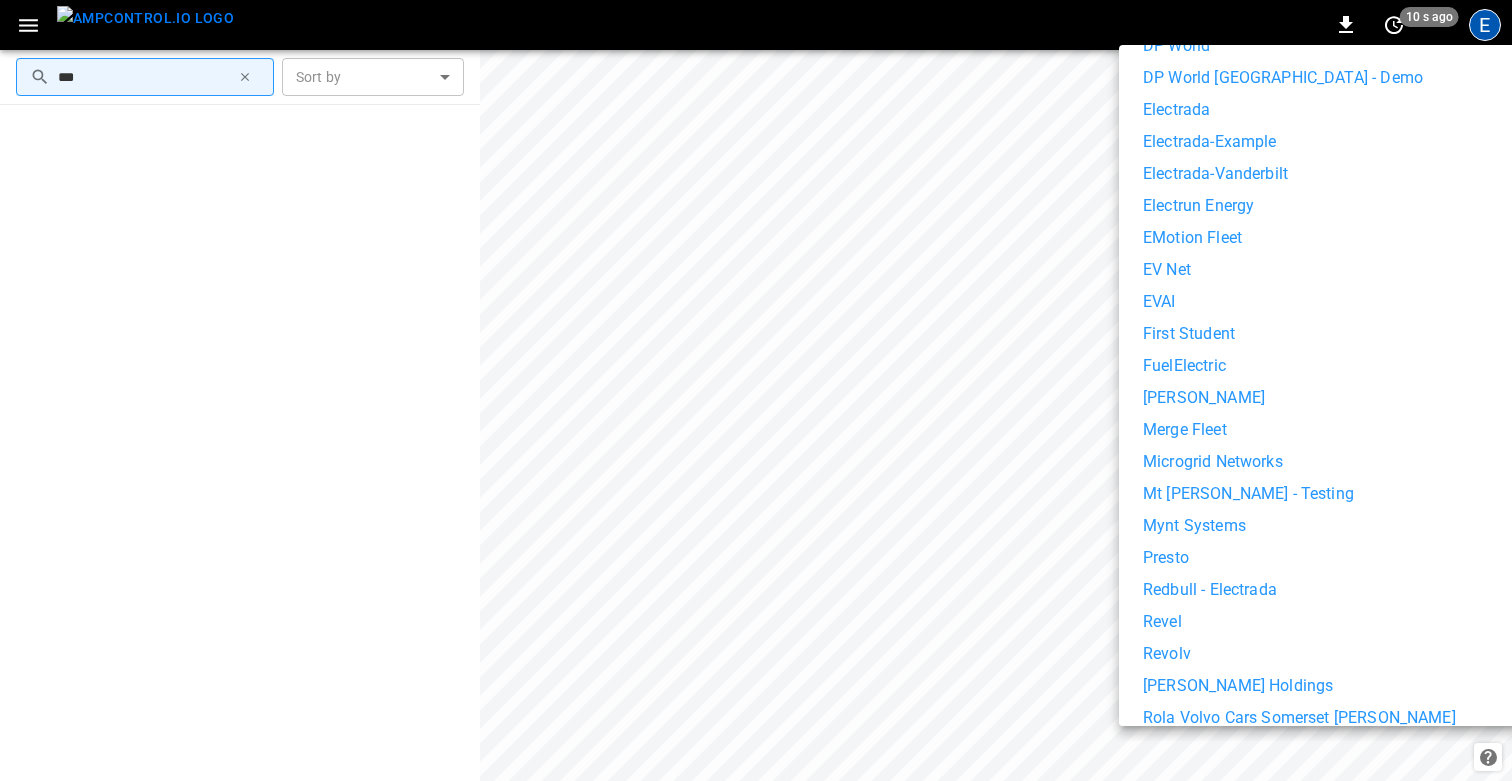 click on "EVAI" at bounding box center [1350, 302] 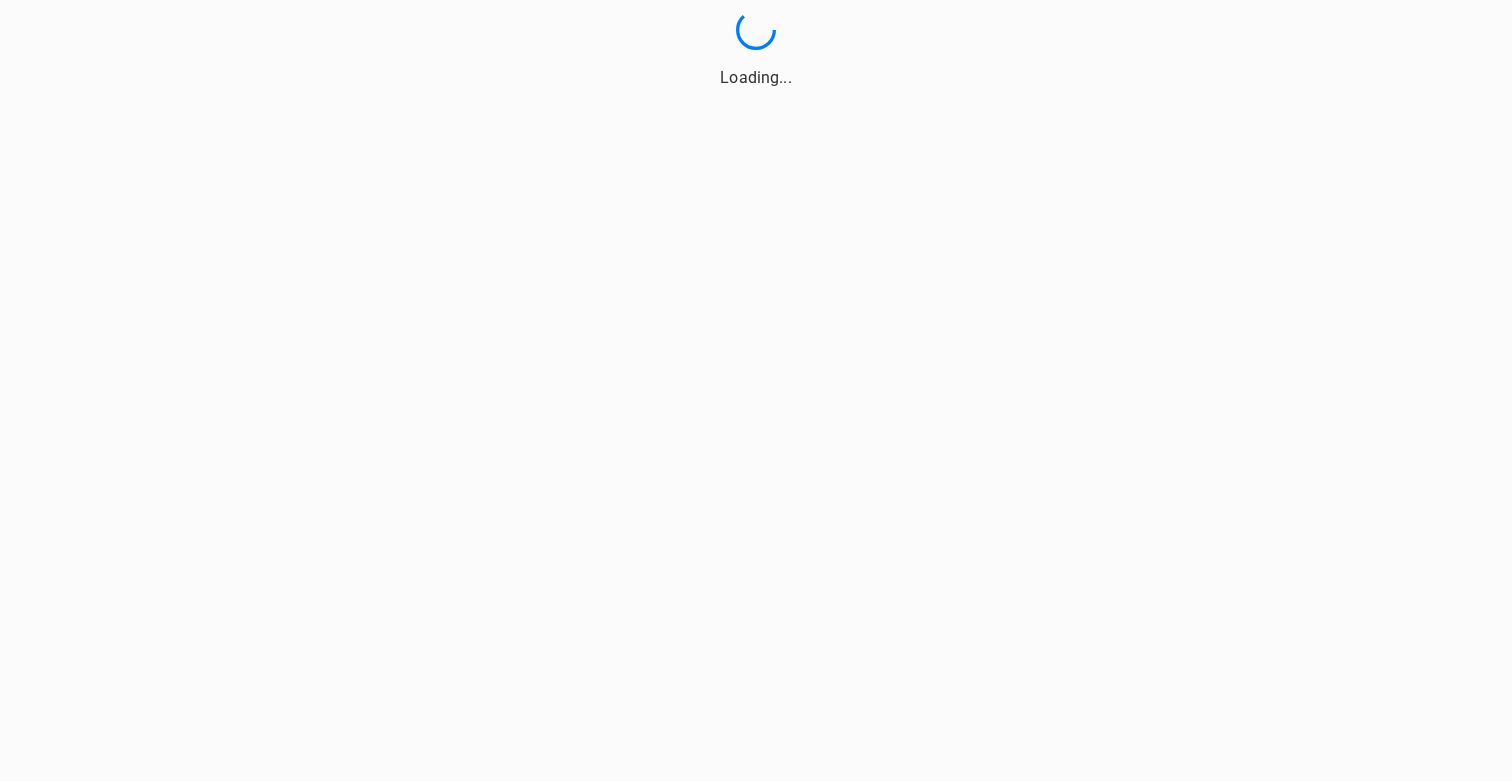scroll, scrollTop: 0, scrollLeft: 0, axis: both 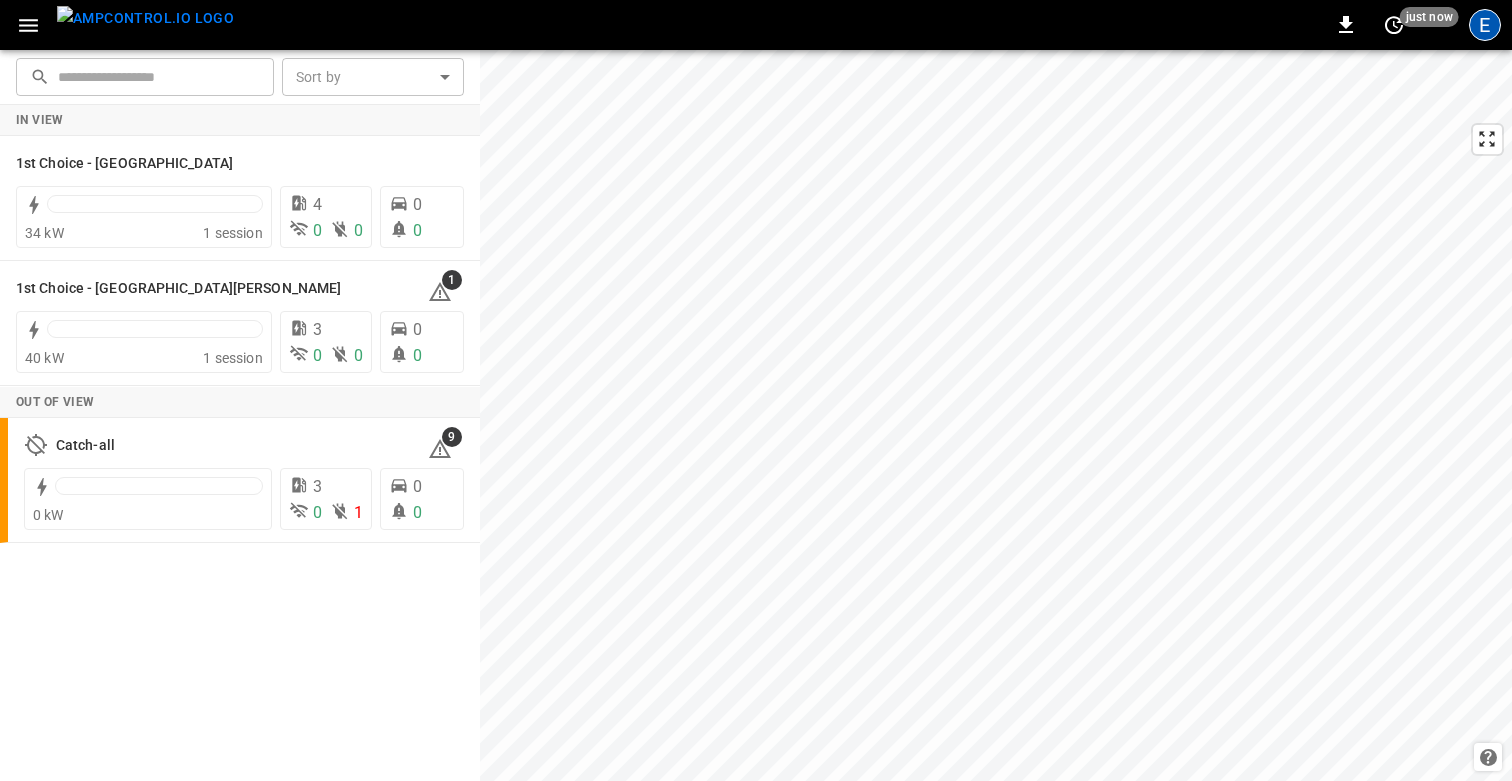 click on "E" at bounding box center [1485, 25] 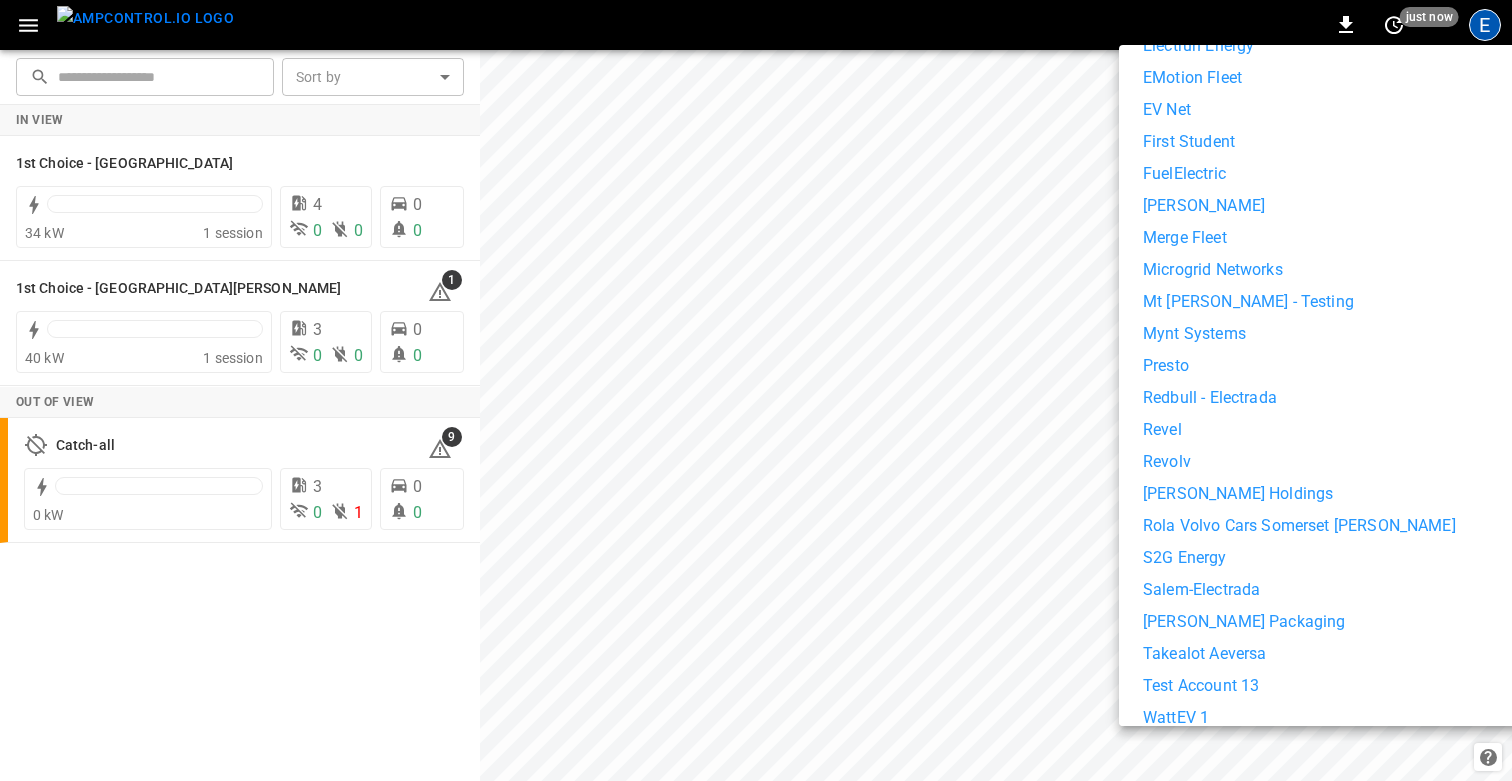 scroll, scrollTop: 985, scrollLeft: 0, axis: vertical 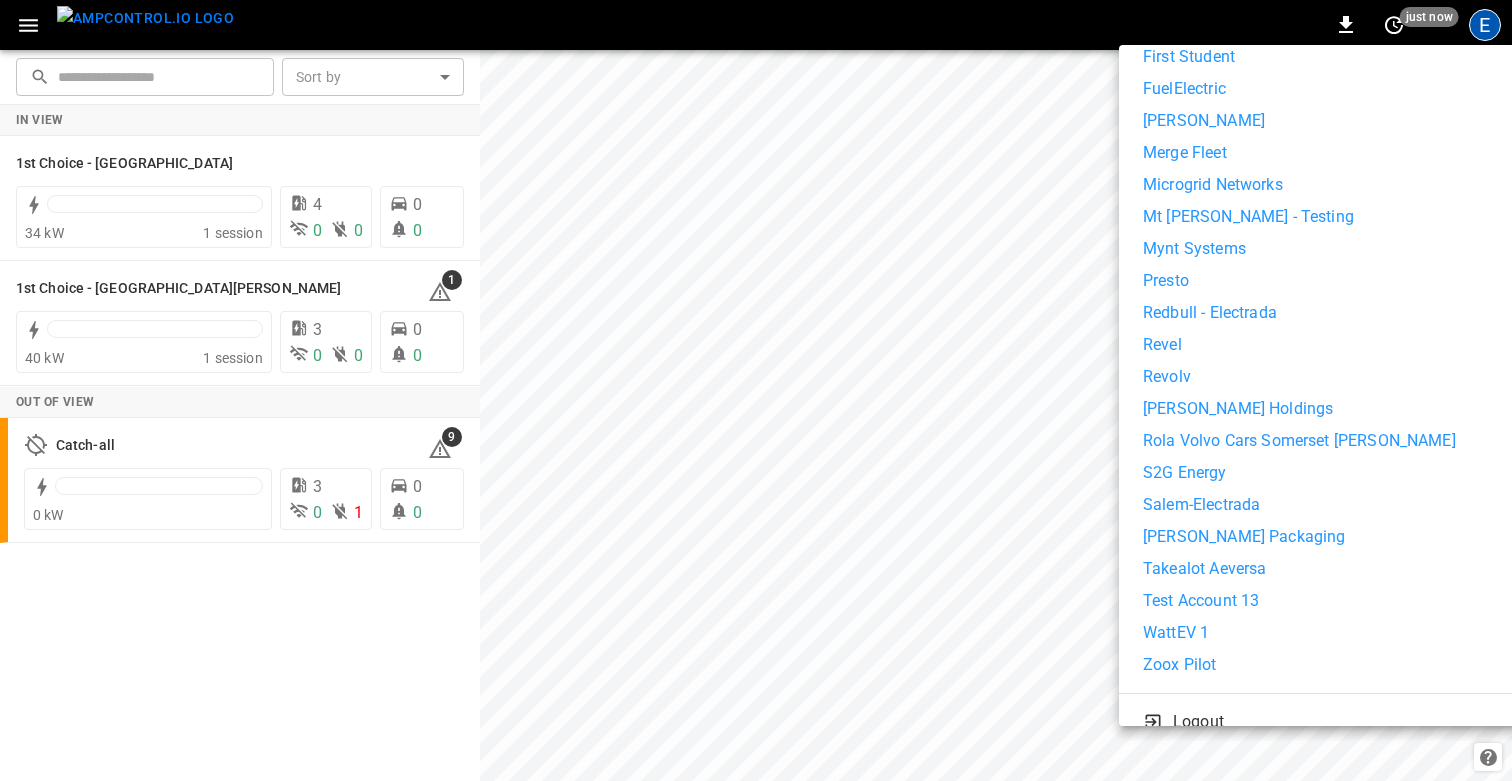 click on "Revolv" at bounding box center [1167, 377] 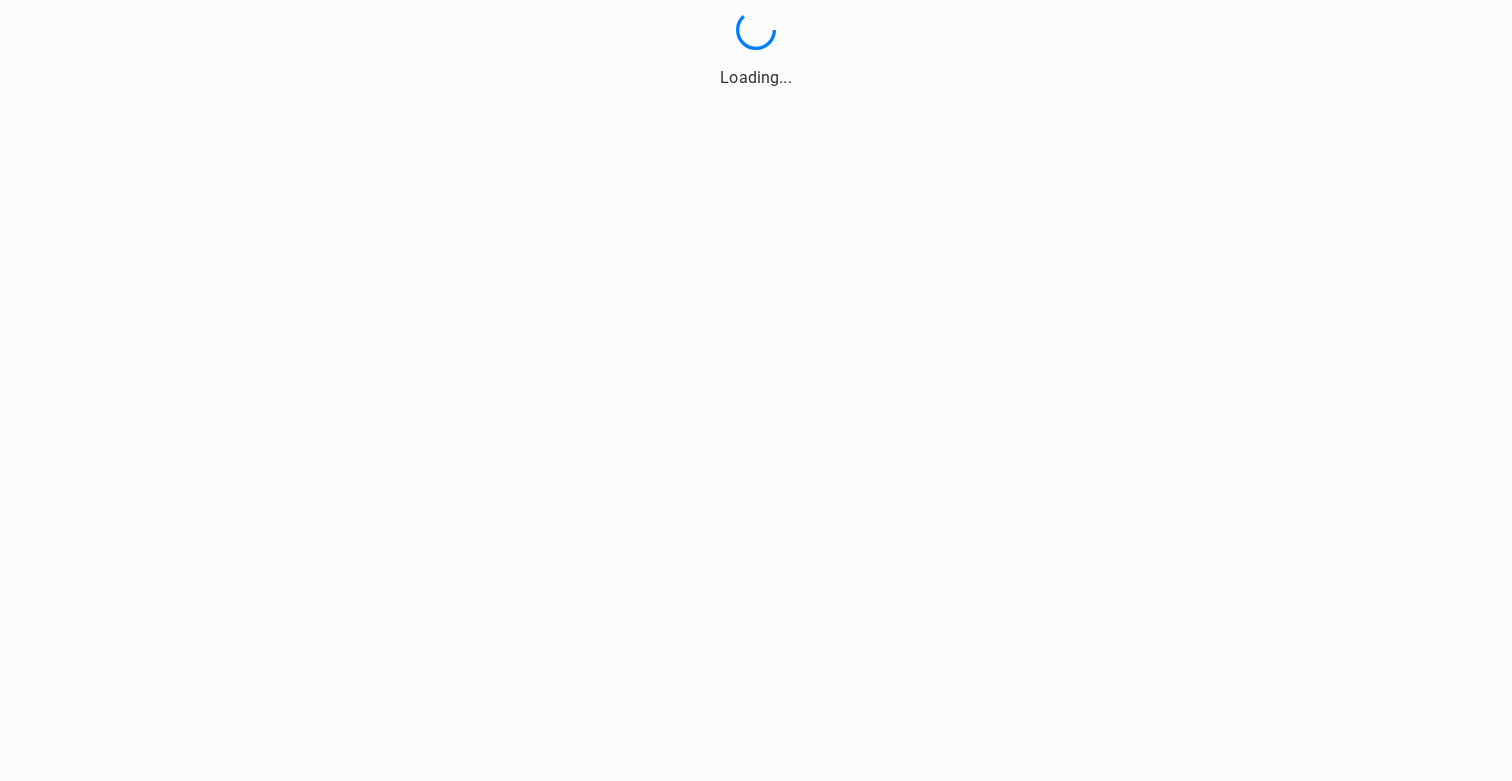 scroll, scrollTop: 0, scrollLeft: 0, axis: both 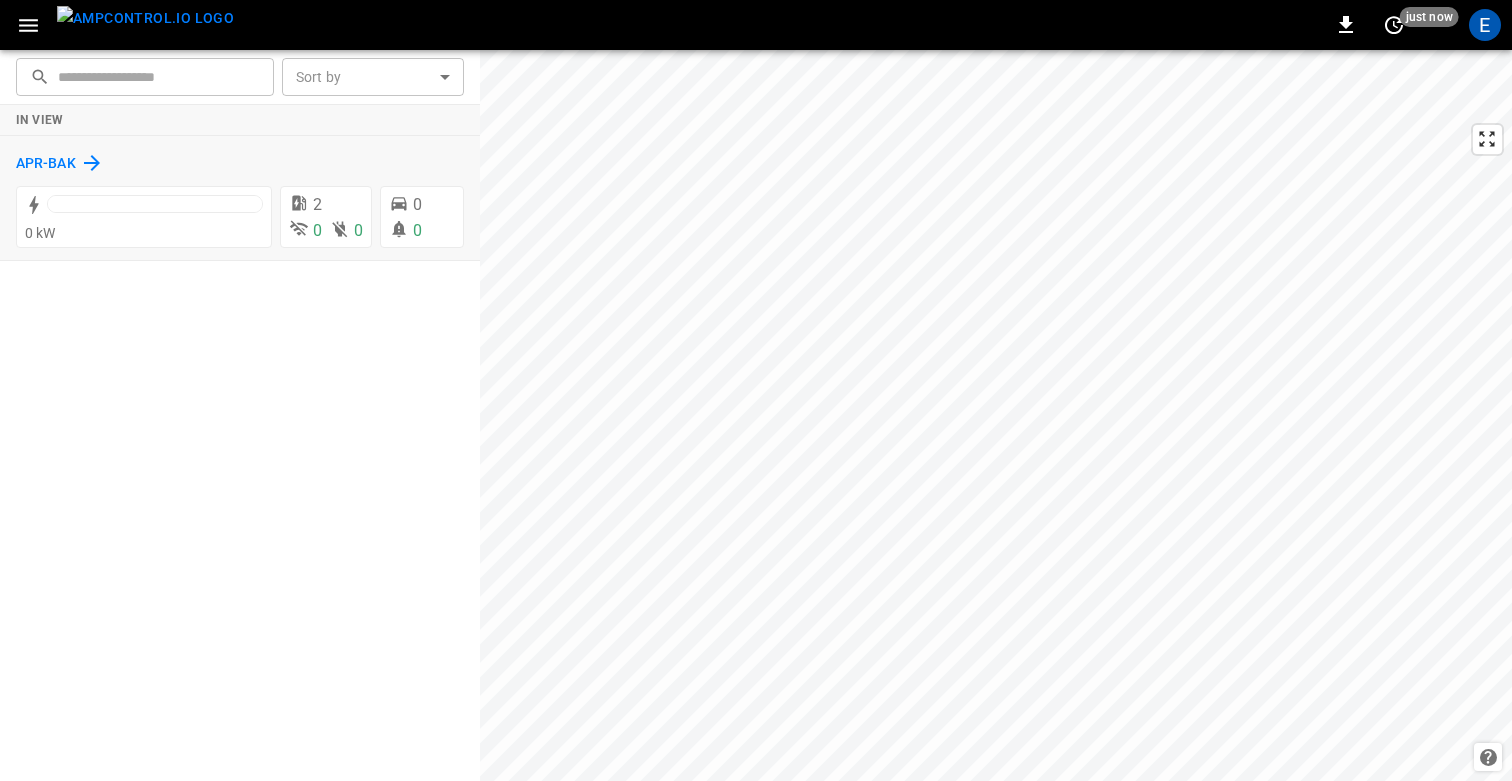 click on "APR-BAK" at bounding box center (60, 163) 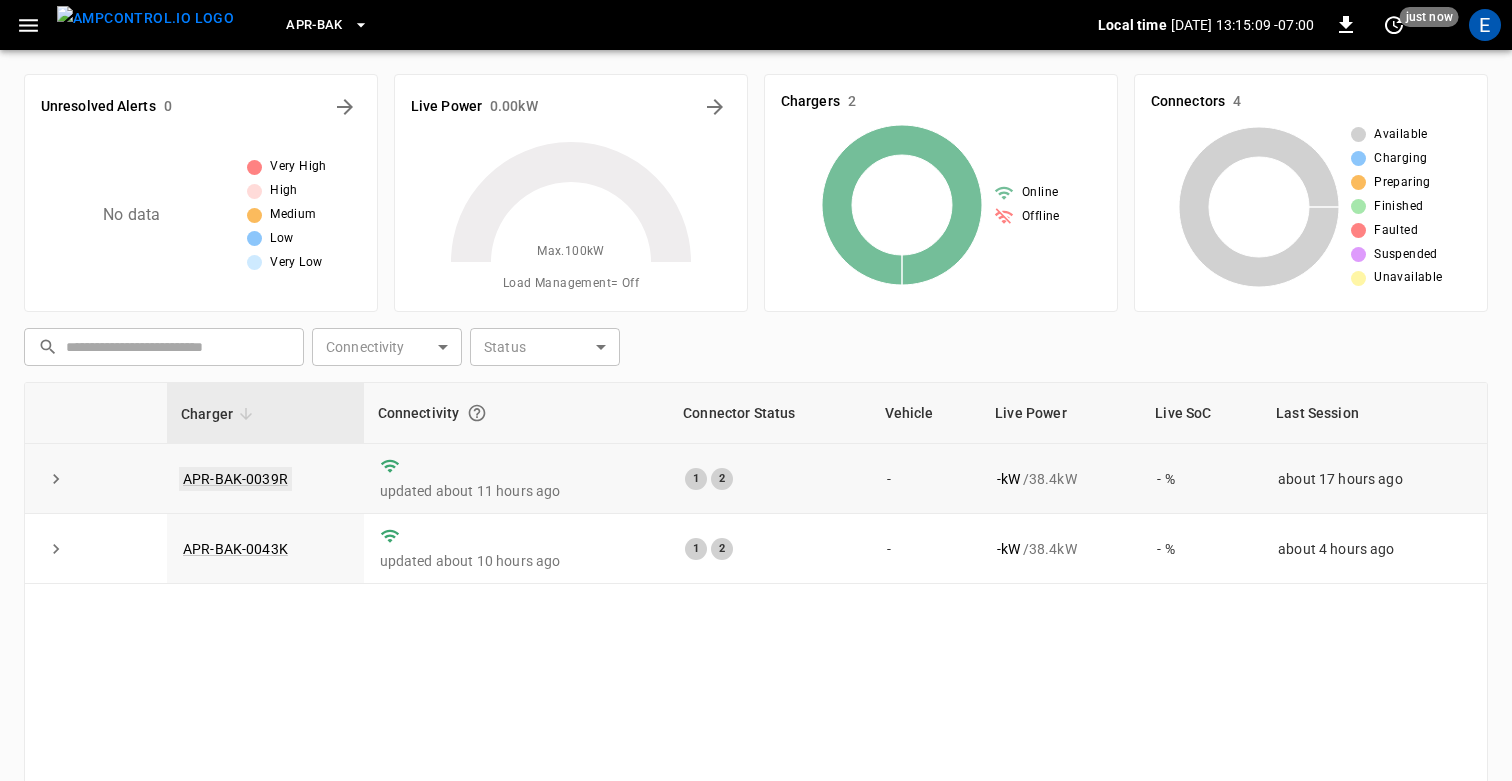 click on "APR-BAK-0039R" at bounding box center (235, 479) 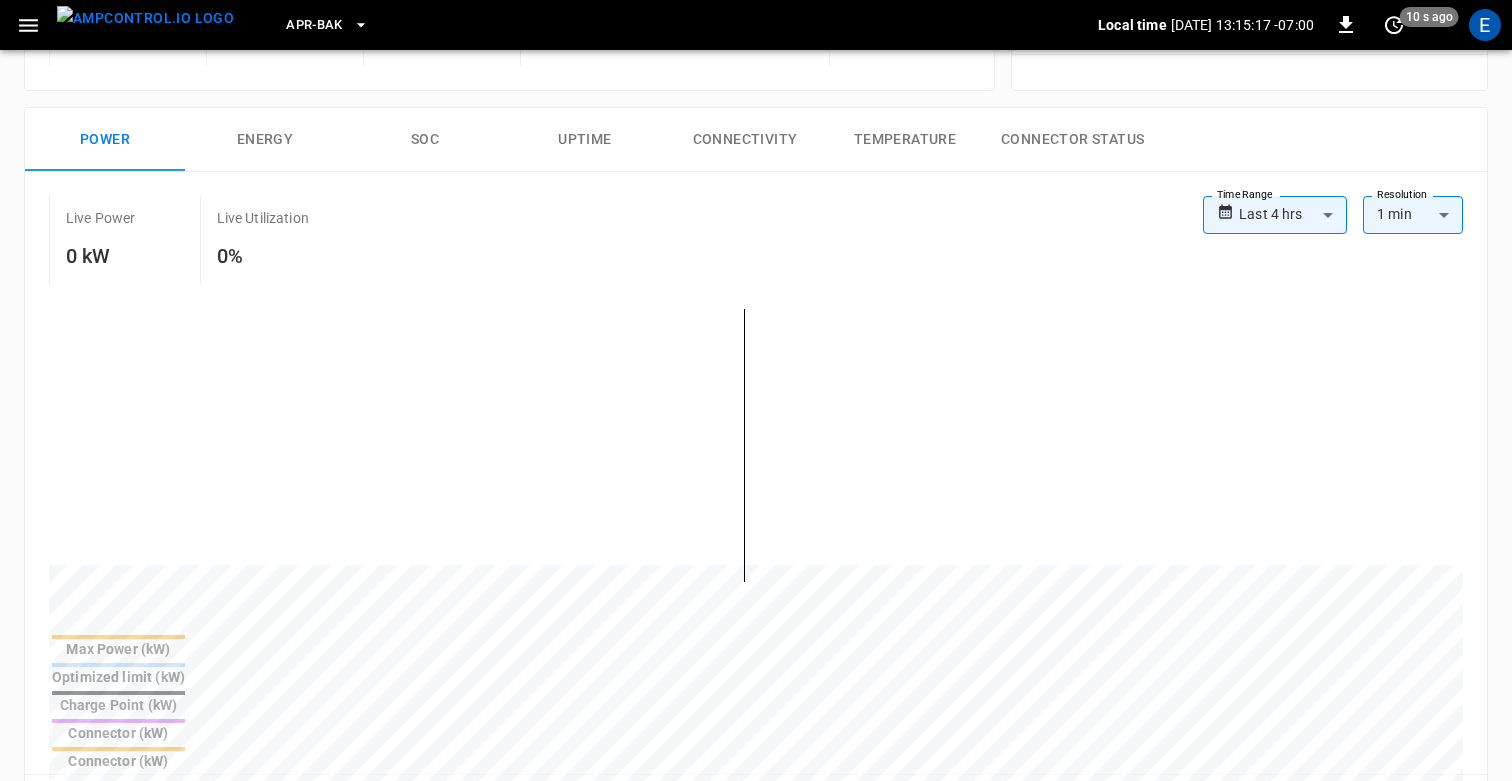 scroll, scrollTop: 193, scrollLeft: 0, axis: vertical 